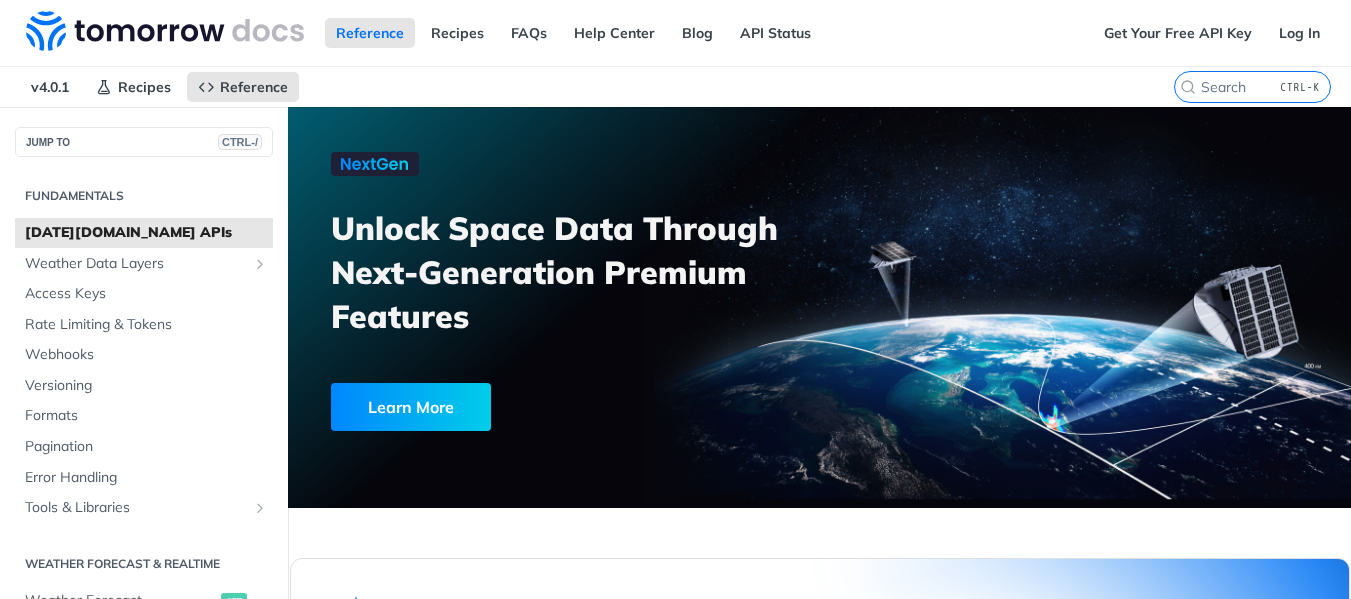 scroll, scrollTop: 0, scrollLeft: 0, axis: both 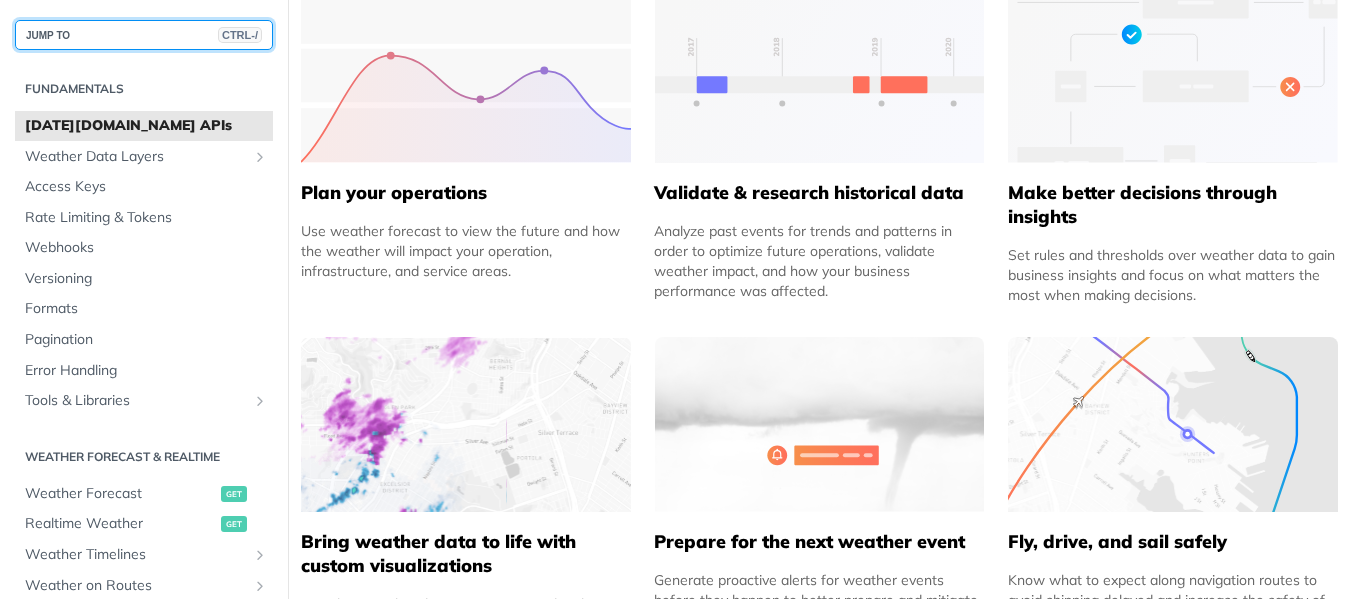 click on "JUMP TO CTRL-/" at bounding box center [144, 35] 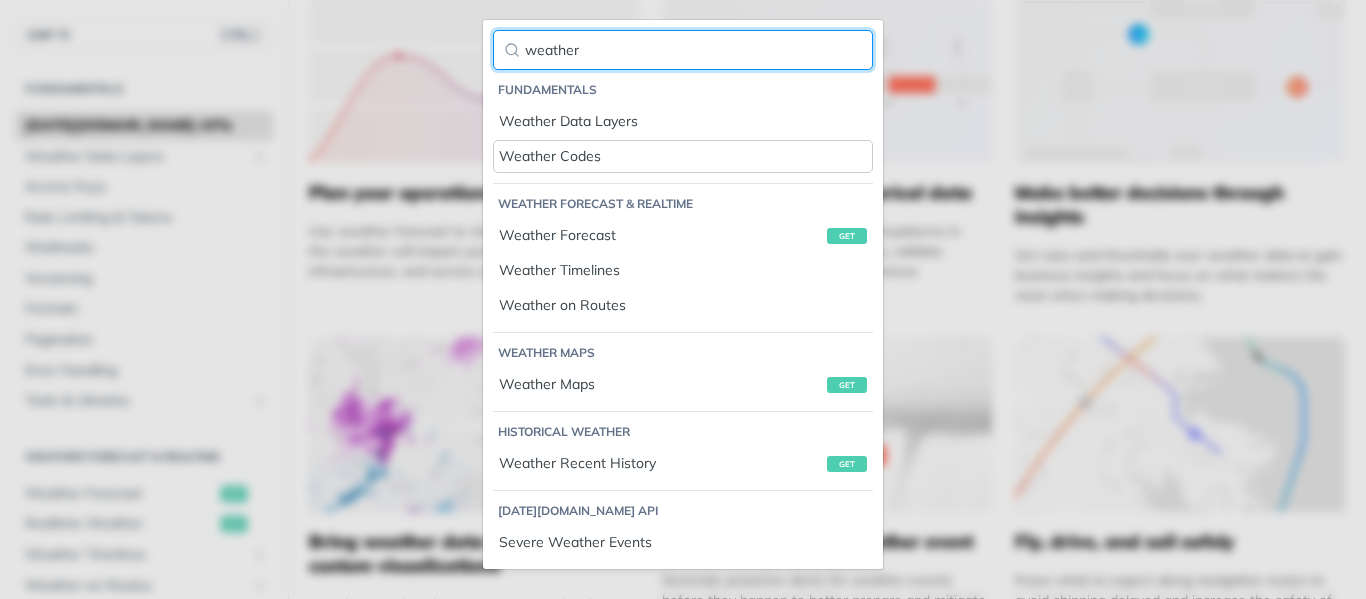 type on "weather" 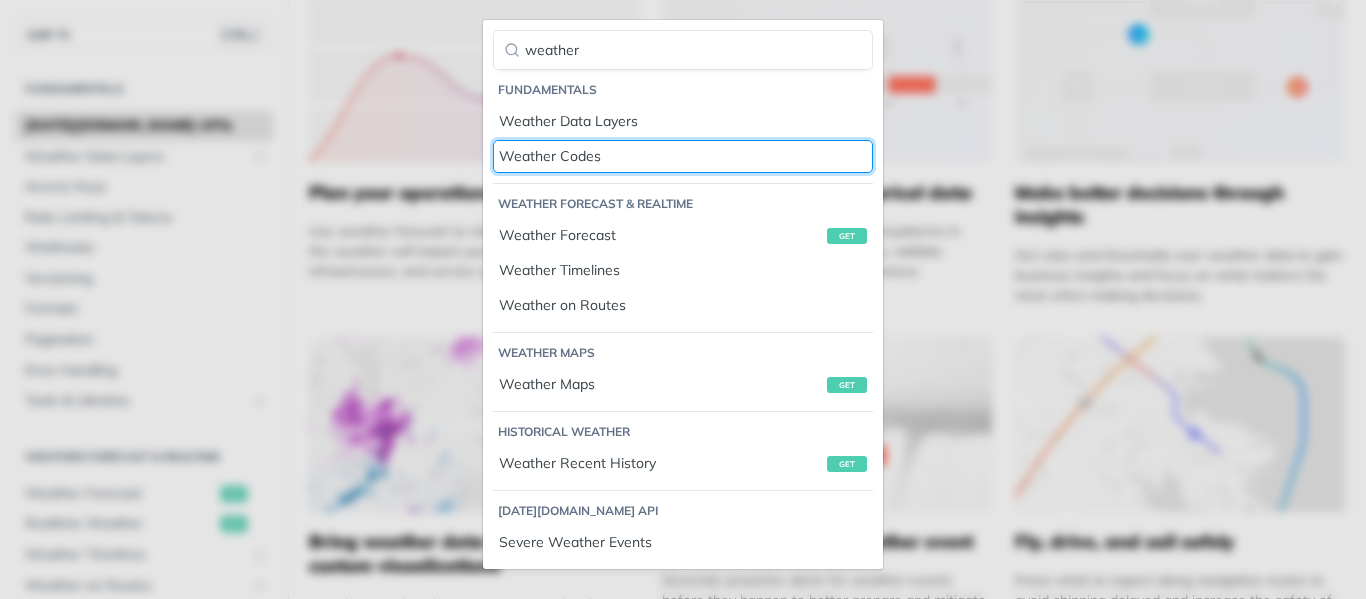click on "Weather Codes" at bounding box center [683, 156] 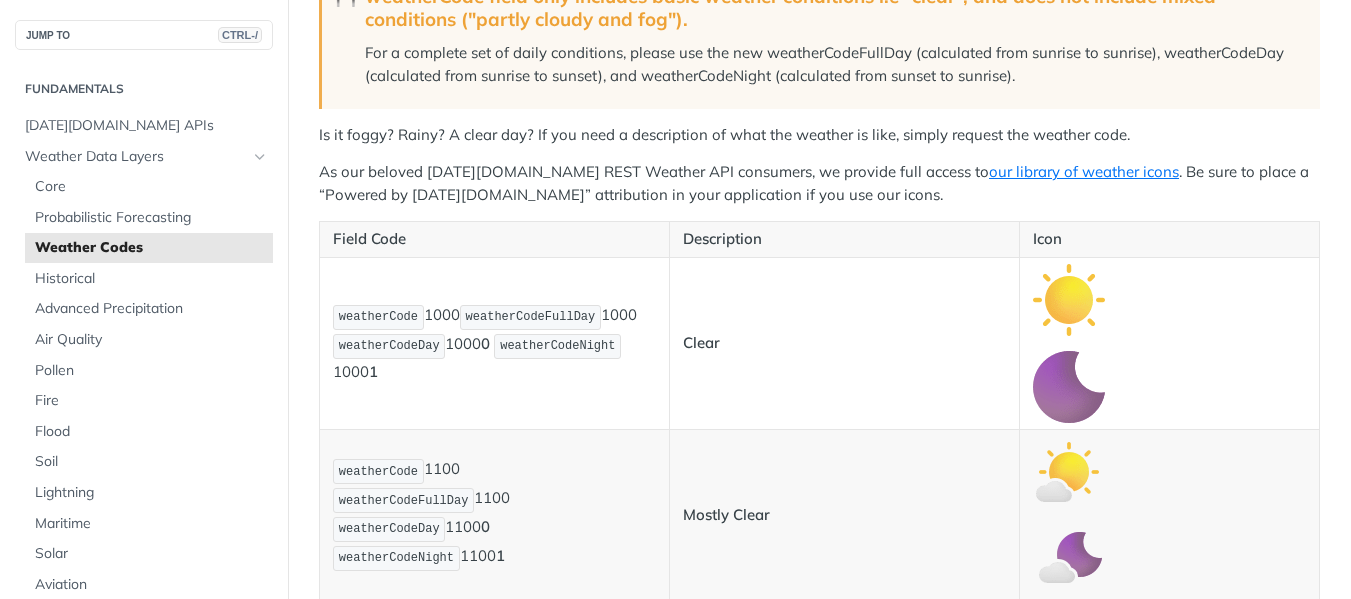 scroll, scrollTop: 333, scrollLeft: 0, axis: vertical 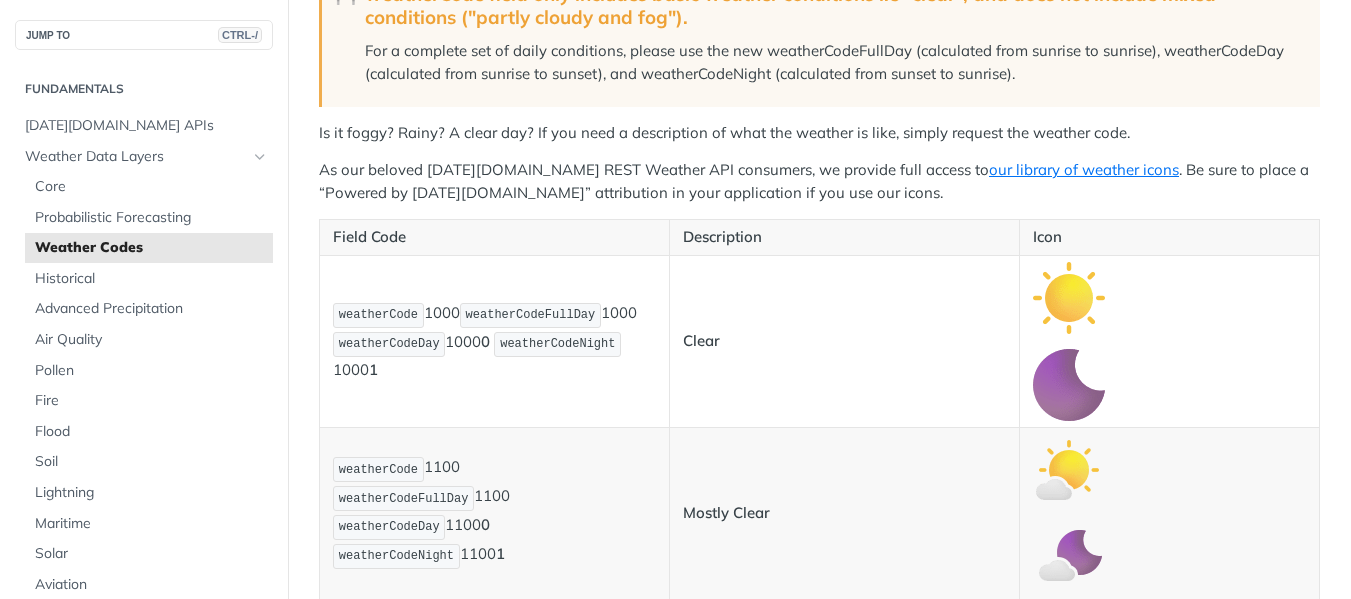 click on "weatherCode  1000
weatherCodeFullDay  1000
weatherCodeDay  1000 0
weatherCodeNight  1000 1" at bounding box center (494, 341) 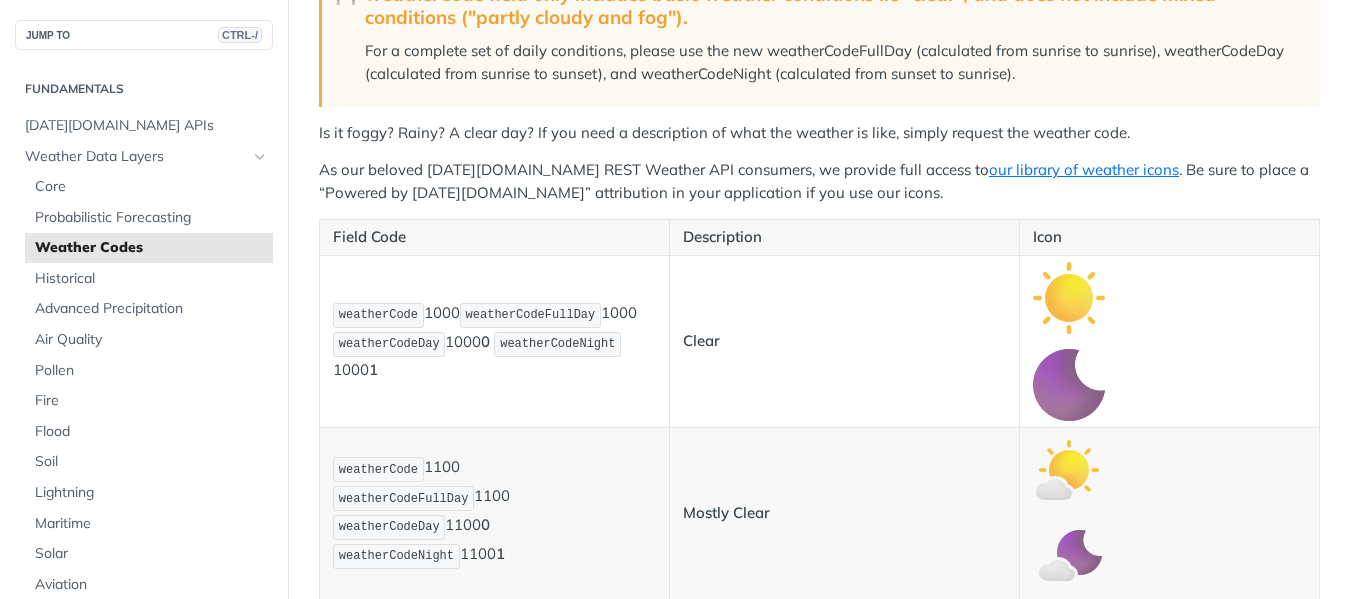 click on "weatherCode  1000
weatherCodeFullDay  1000
weatherCodeDay  1000 0
weatherCodeNight  1000 1" at bounding box center [494, 341] 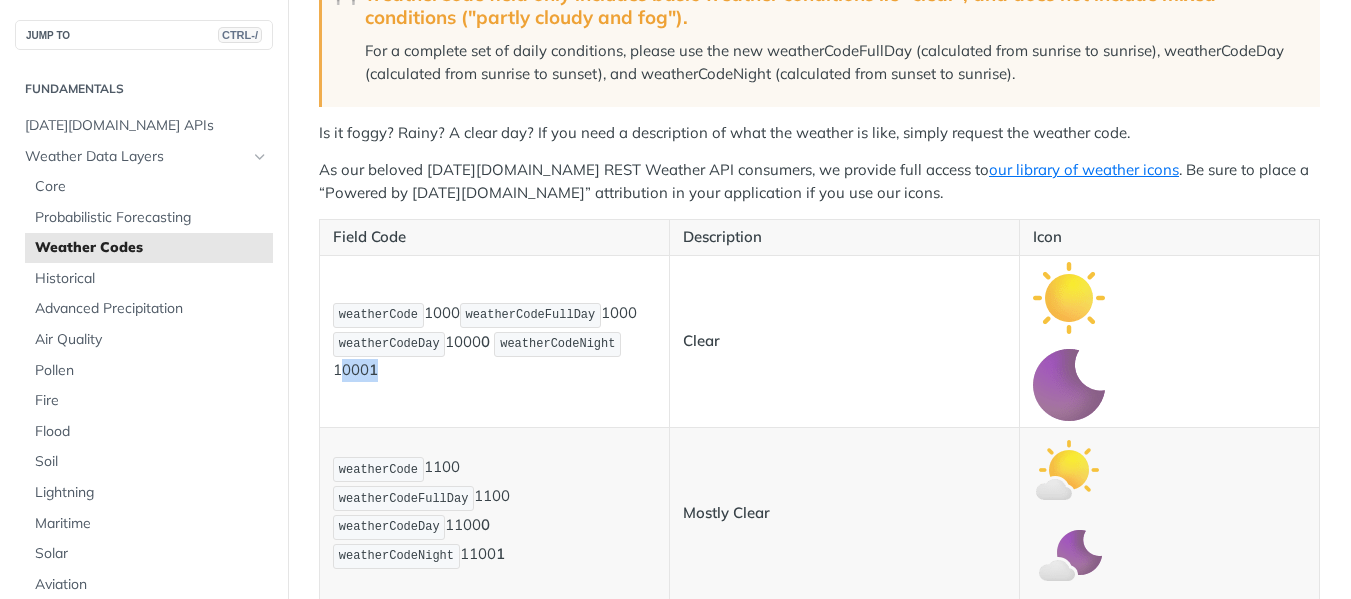 click on "weatherCode  1000
weatherCodeFullDay  1000
weatherCodeDay  1000 0
weatherCodeNight  1000 1" at bounding box center (494, 341) 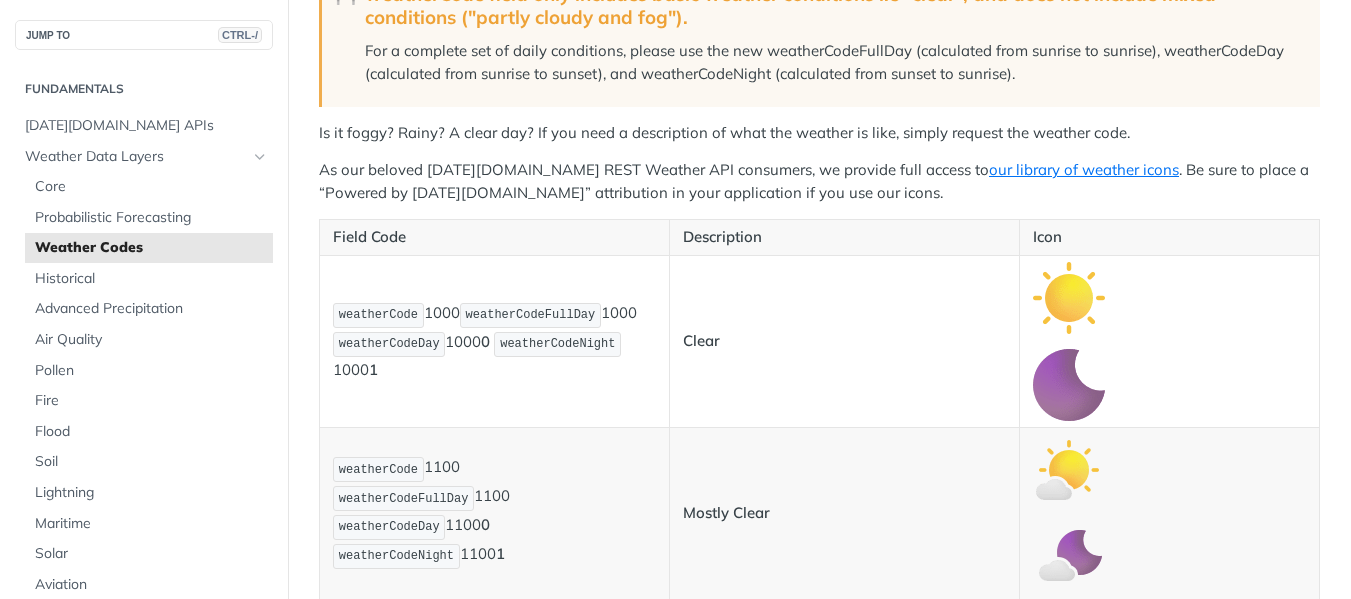 click on "weatherCode  1000
weatherCodeFullDay  1000
weatherCodeDay  1000 0
weatherCodeNight  1000 1" at bounding box center (494, 341) 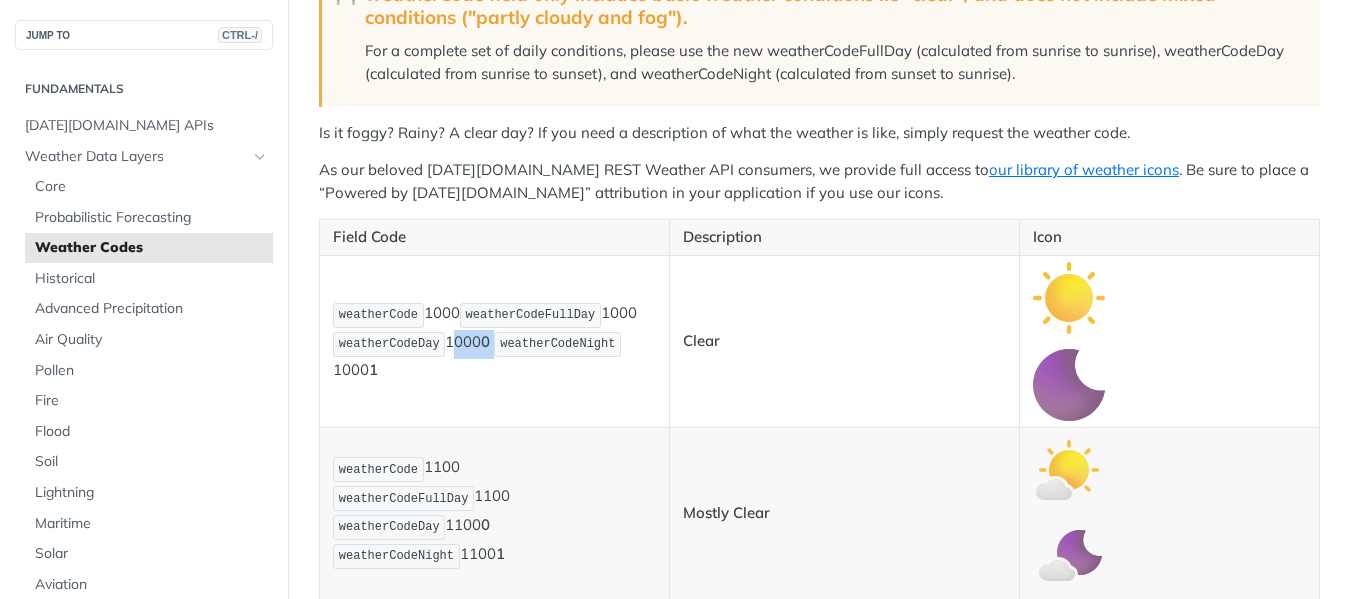 click on "weatherCode  1000
weatherCodeFullDay  1000
weatherCodeDay  1000 0
weatherCodeNight  1000 1" at bounding box center (494, 341) 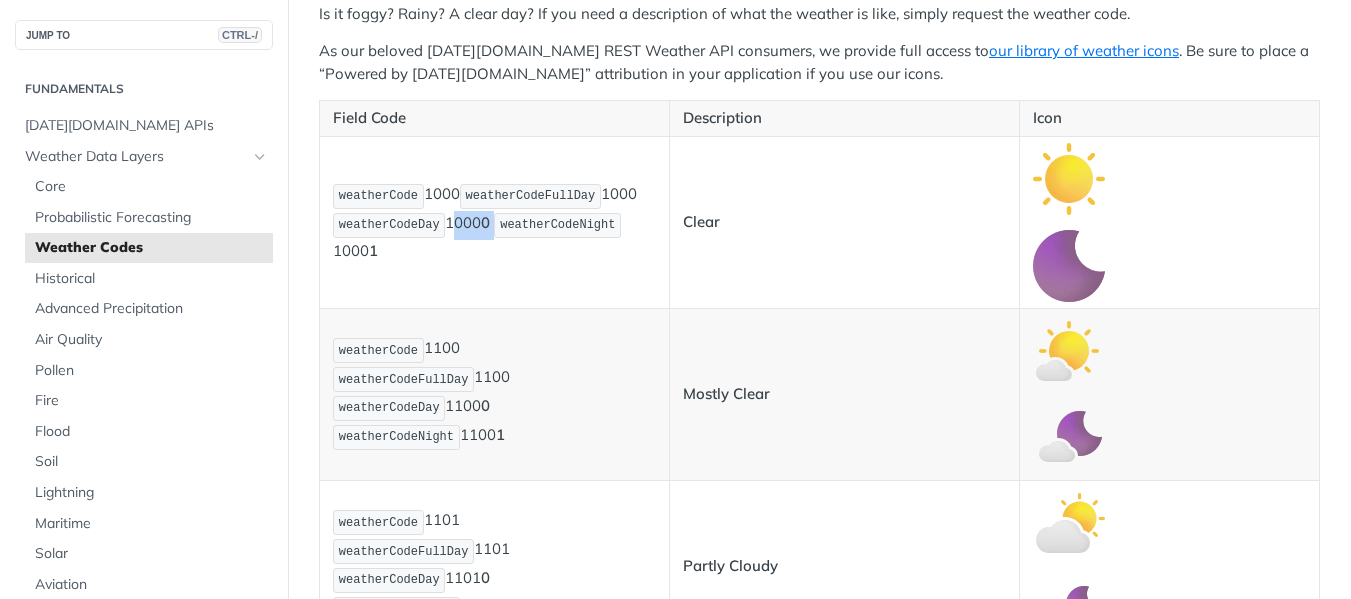 scroll, scrollTop: 500, scrollLeft: 0, axis: vertical 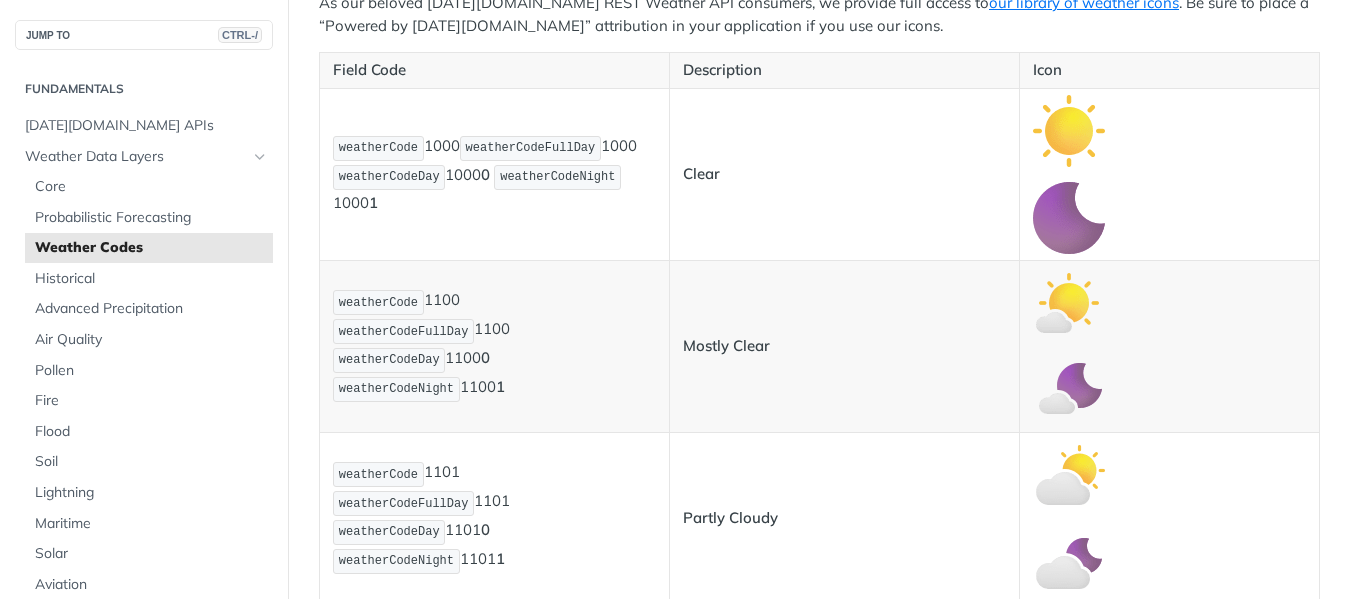 click on "weatherCode  1100
weatherCodeFullDay  1100
weatherCodeDay  1100 0
weatherCodeNight  1100 1" at bounding box center [494, 345] 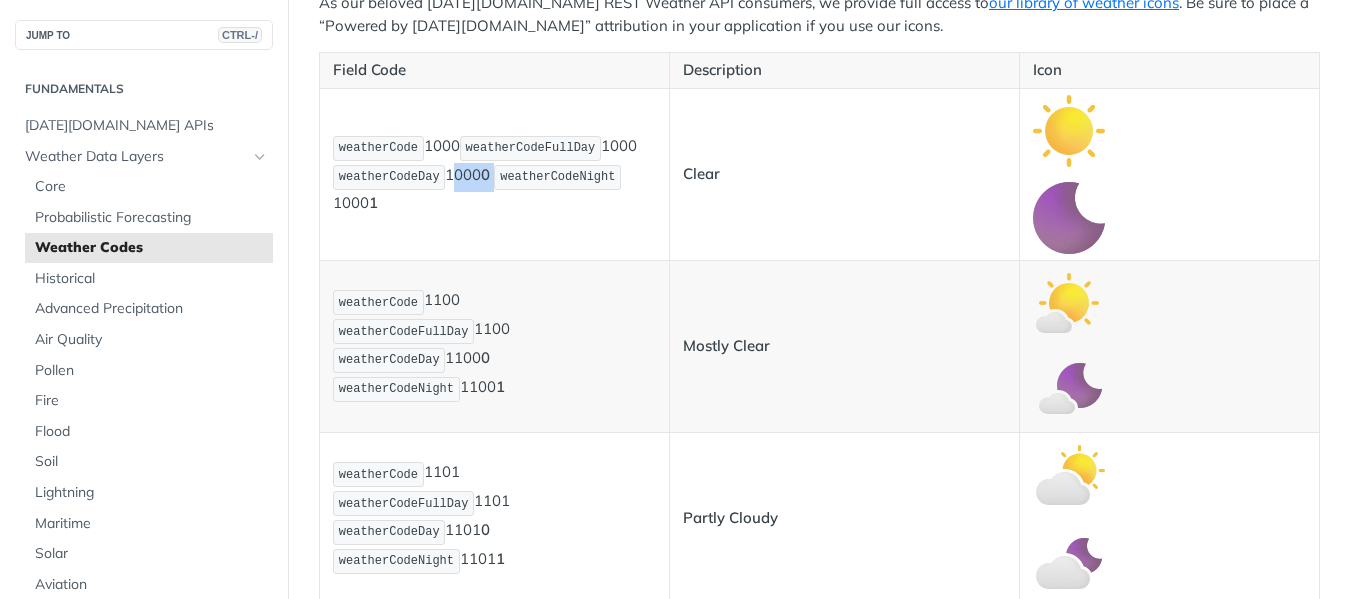 click on "weatherCode  1000
weatherCodeFullDay  1000
weatherCodeDay  1000 0
weatherCodeNight  1000 1" at bounding box center (494, 174) 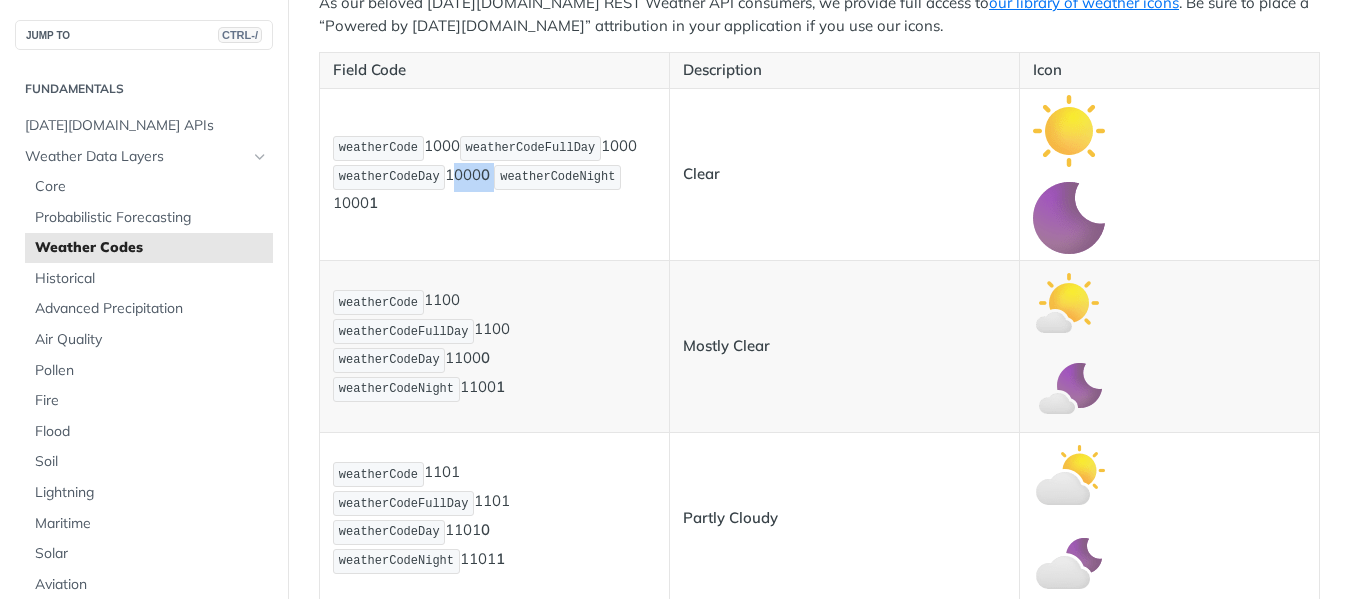 click on "weatherCode  1000
weatherCodeFullDay  1000
weatherCodeDay  1000 0
weatherCodeNight  1000 1" at bounding box center (494, 174) 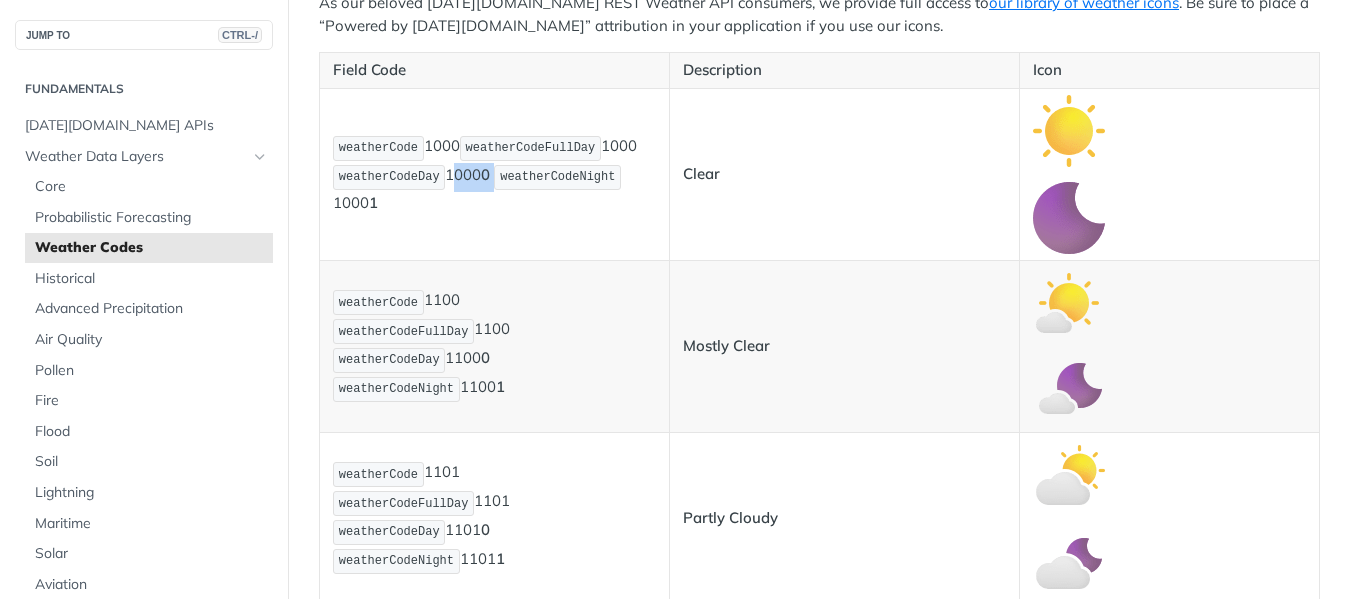 click on "weatherCode  1000
weatherCodeFullDay  1000
weatherCodeDay  1000 0
weatherCodeNight  1000 1" at bounding box center [494, 174] 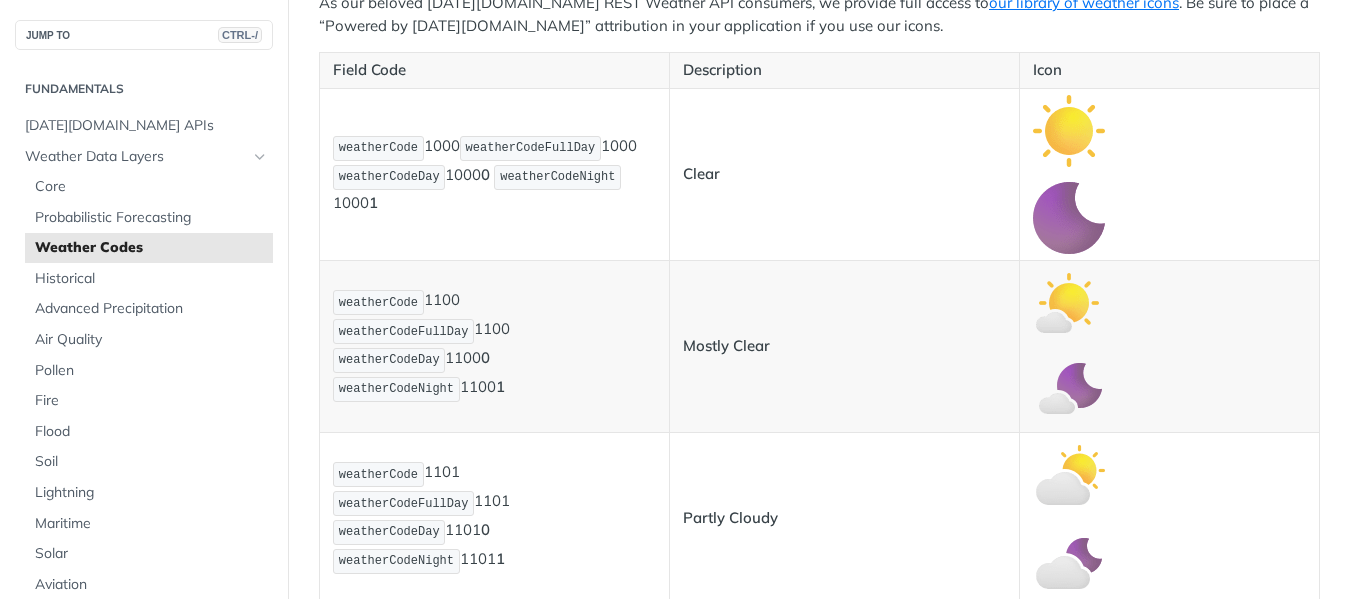 click on "weatherCodeFullDay" at bounding box center [530, 148] 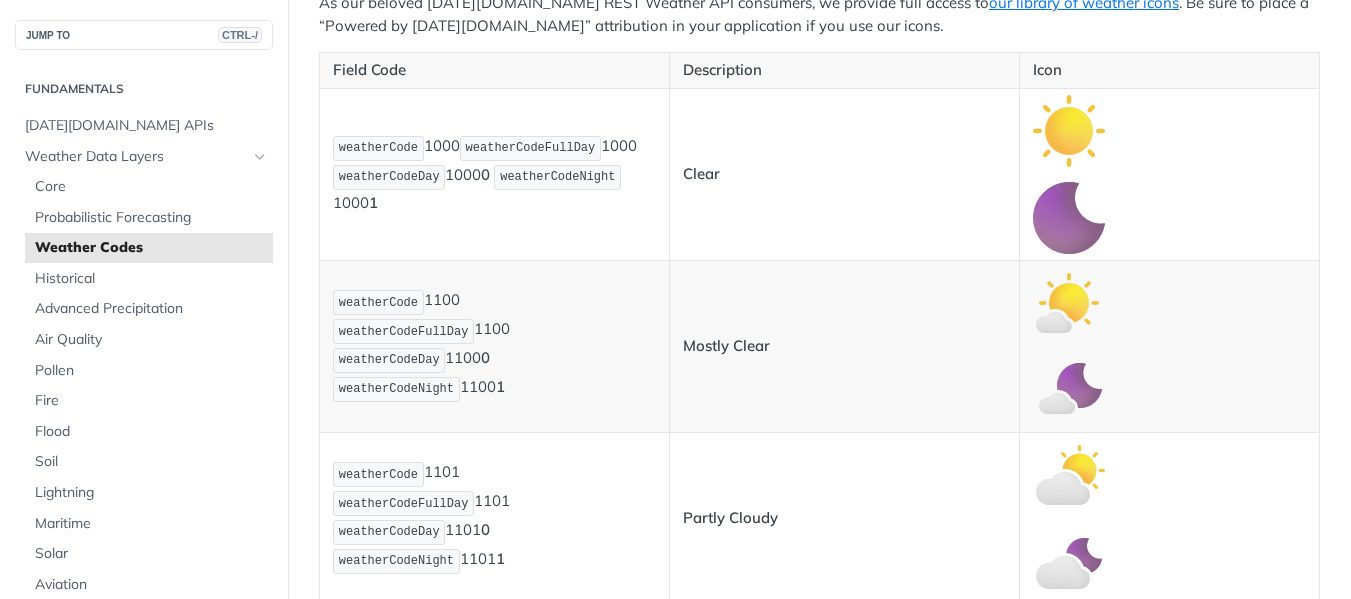 click on "Partly Cloudy" at bounding box center [845, 518] 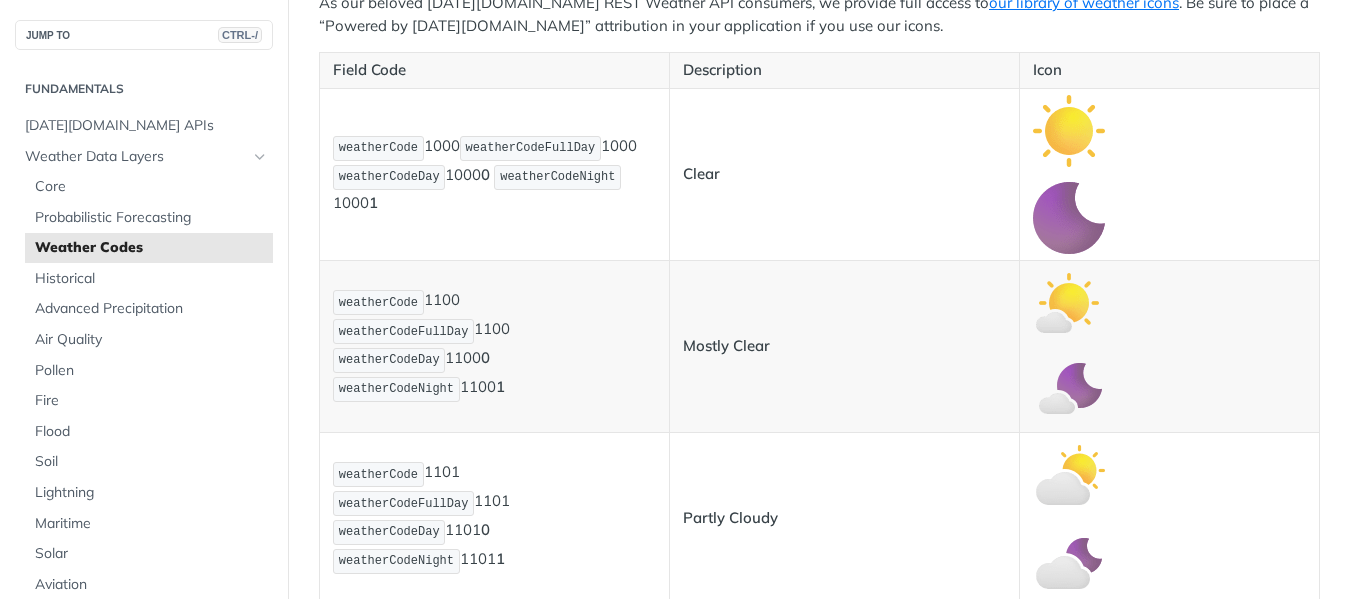 click on "weatherCode  1000
weatherCodeFullDay  1000
weatherCodeDay  1000 0
weatherCodeNight  1000 1" at bounding box center (494, 174) 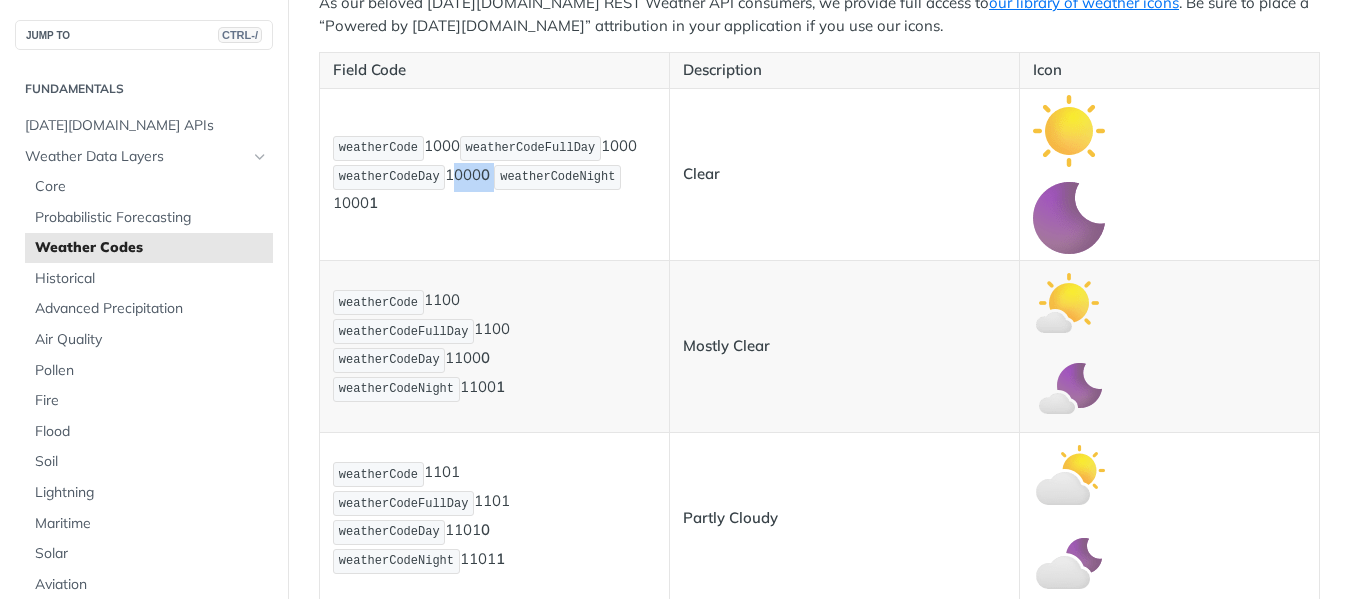 click on "weatherCode  1000
weatherCodeFullDay  1000
weatherCodeDay  1000 0
weatherCodeNight  1000 1" at bounding box center (494, 174) 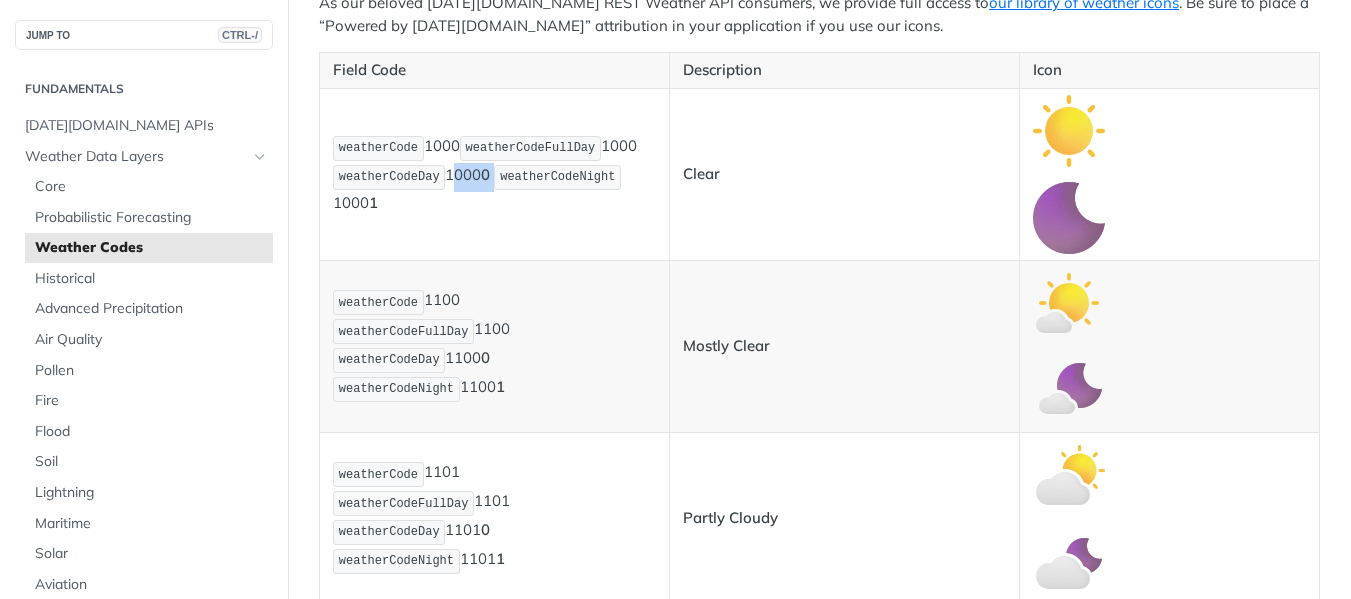 copy on "1000 0" 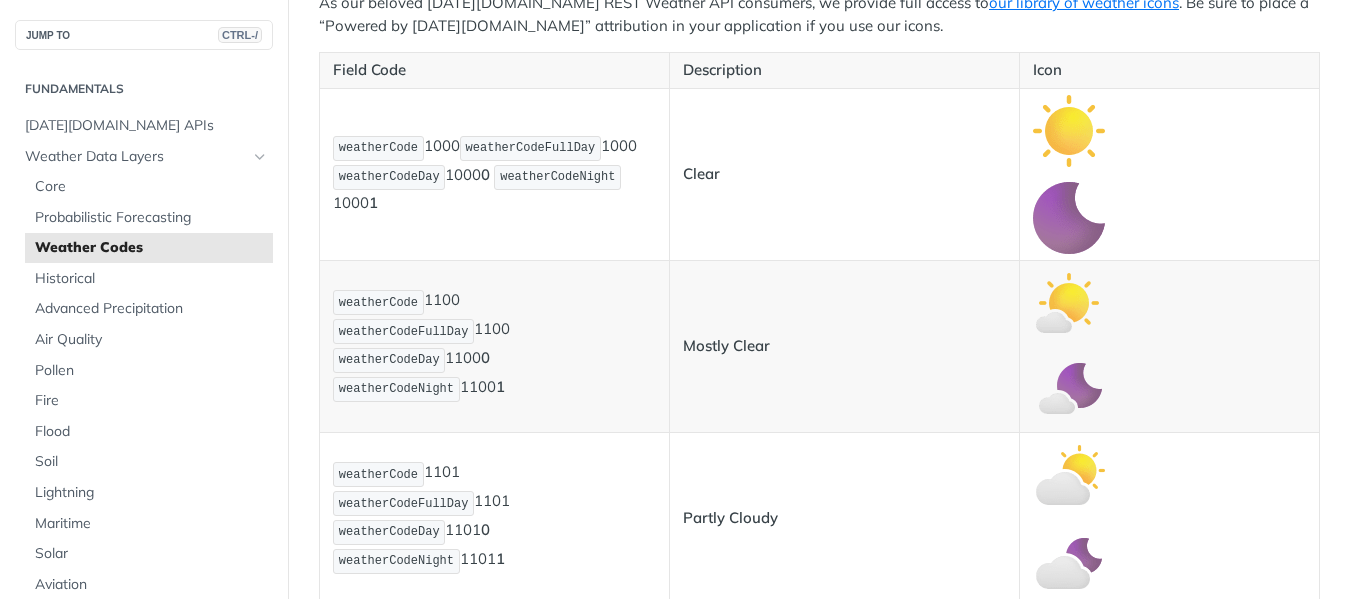 click on "weatherCode  1000
weatherCodeFullDay  1000
weatherCodeDay  1000 0
weatherCodeNight  1000 1" at bounding box center [494, 174] 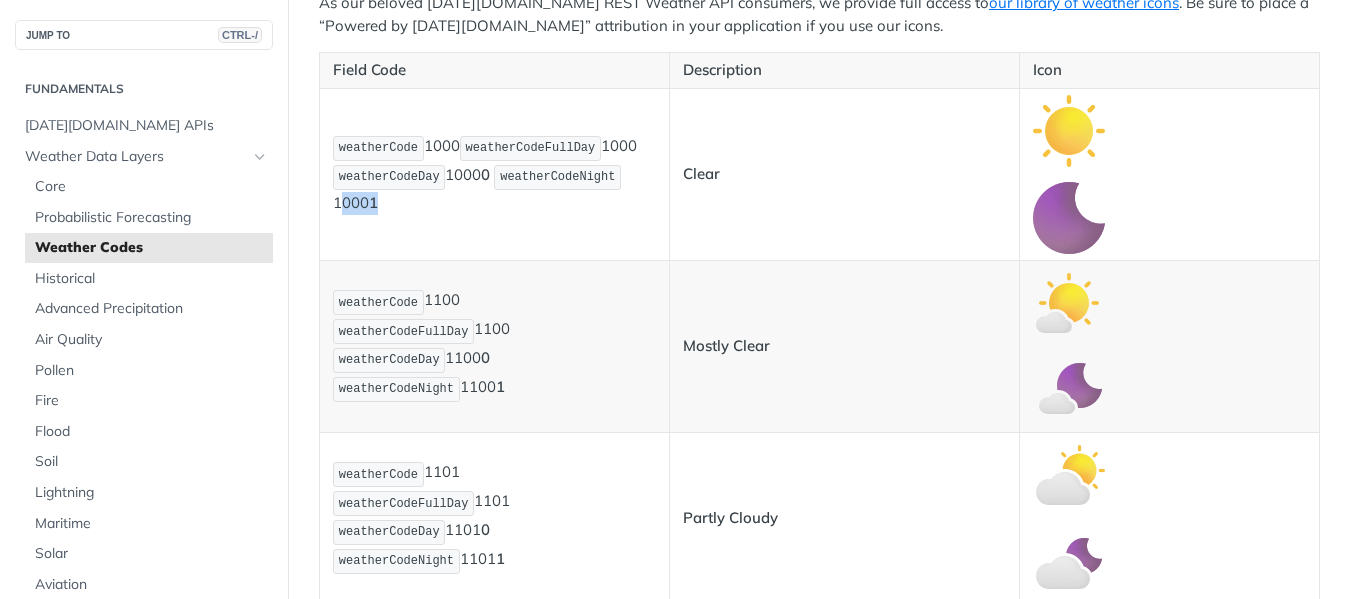click on "weatherCode  1000
weatherCodeFullDay  1000
weatherCodeDay  1000 0
weatherCodeNight  1000 1" at bounding box center [494, 174] 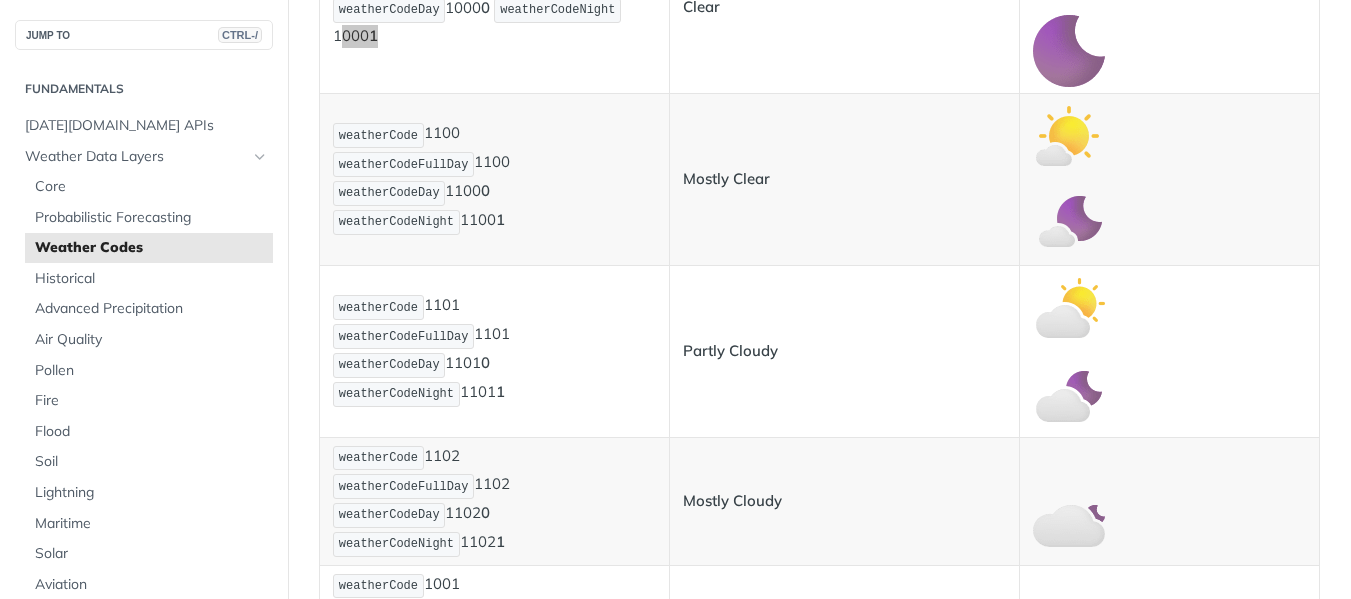 scroll, scrollTop: 833, scrollLeft: 0, axis: vertical 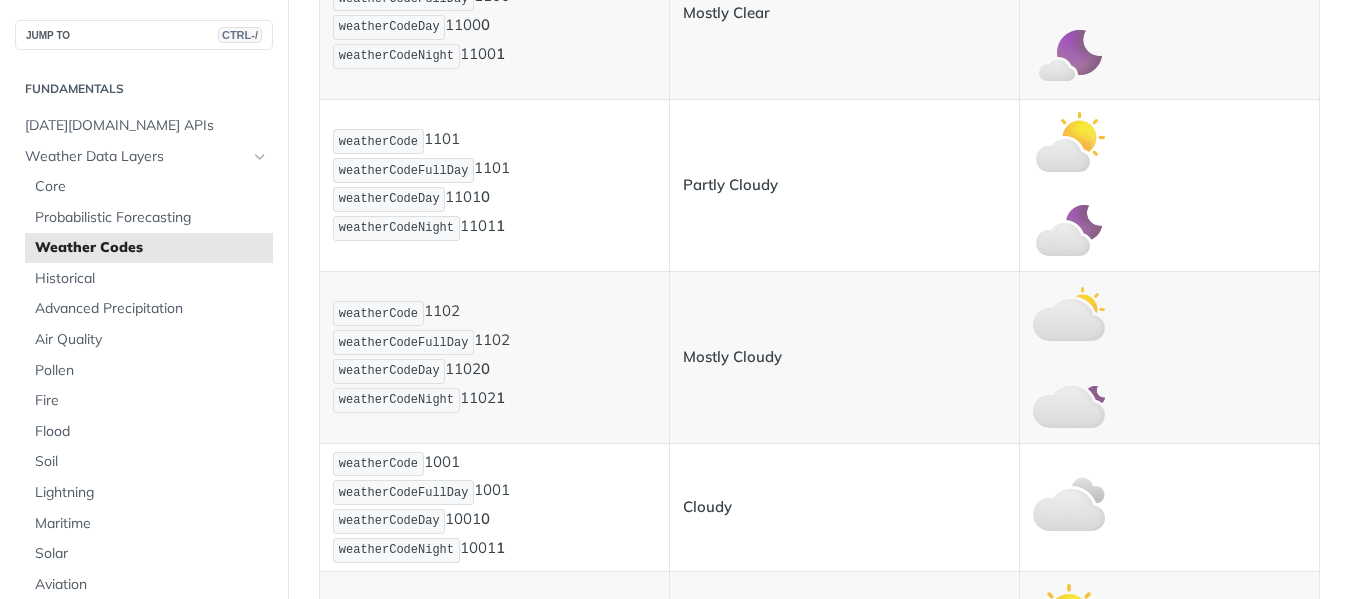 click on "Mostly Cloudy" at bounding box center [844, 357] 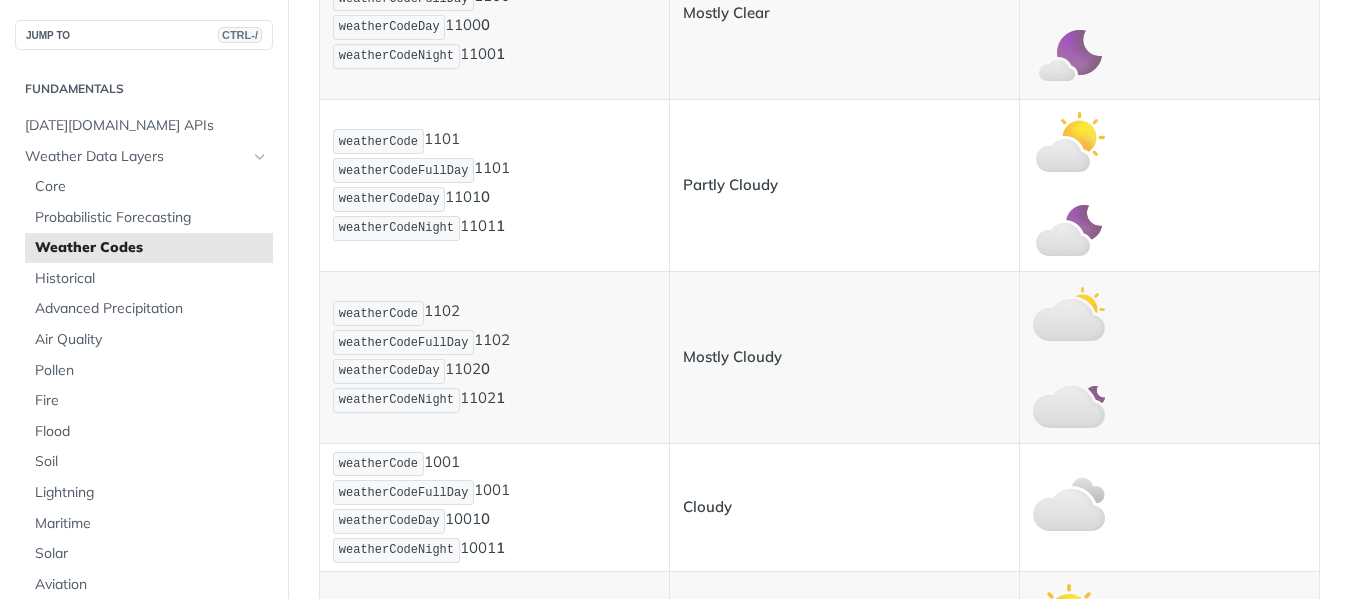 click on "Partly Cloudy" at bounding box center [845, 185] 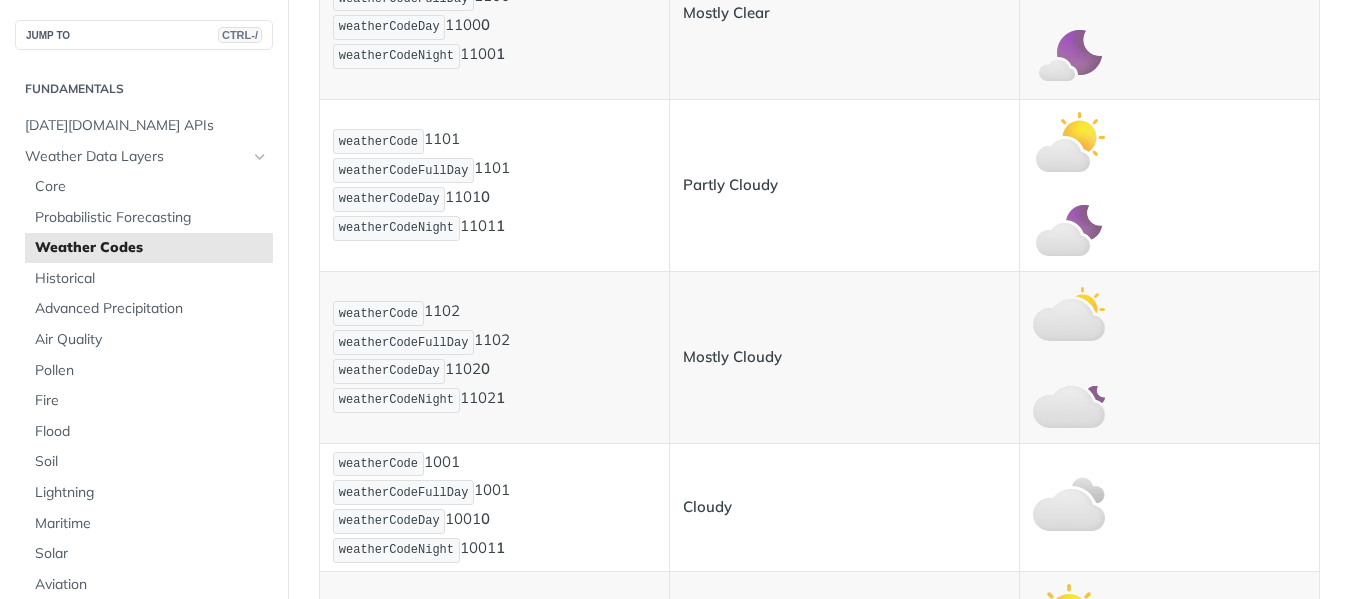 scroll, scrollTop: 667, scrollLeft: 0, axis: vertical 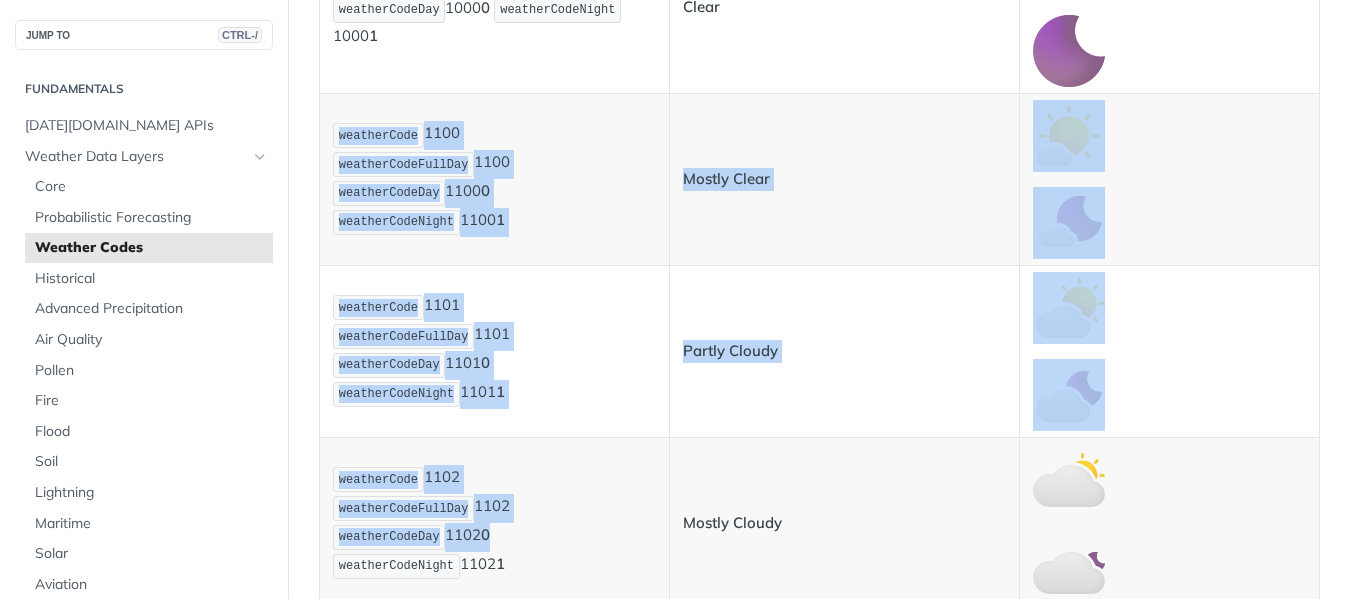 drag, startPoint x: 339, startPoint y: 139, endPoint x: 541, endPoint y: 536, distance: 445.43573 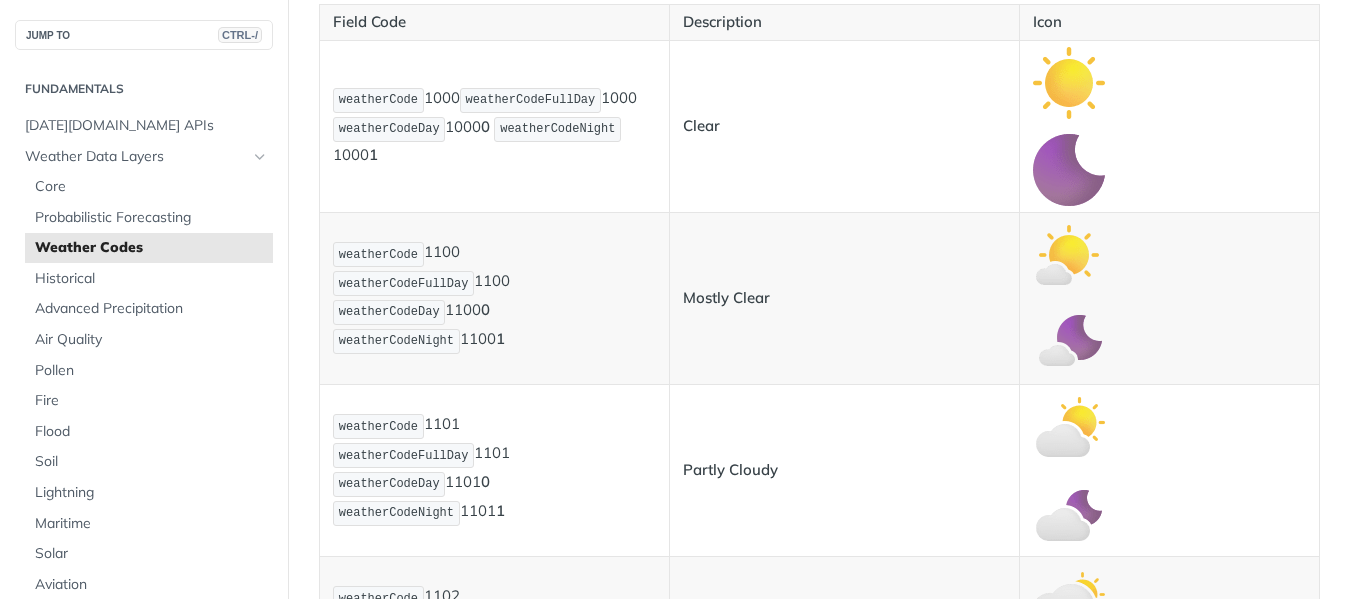 scroll, scrollTop: 500, scrollLeft: 0, axis: vertical 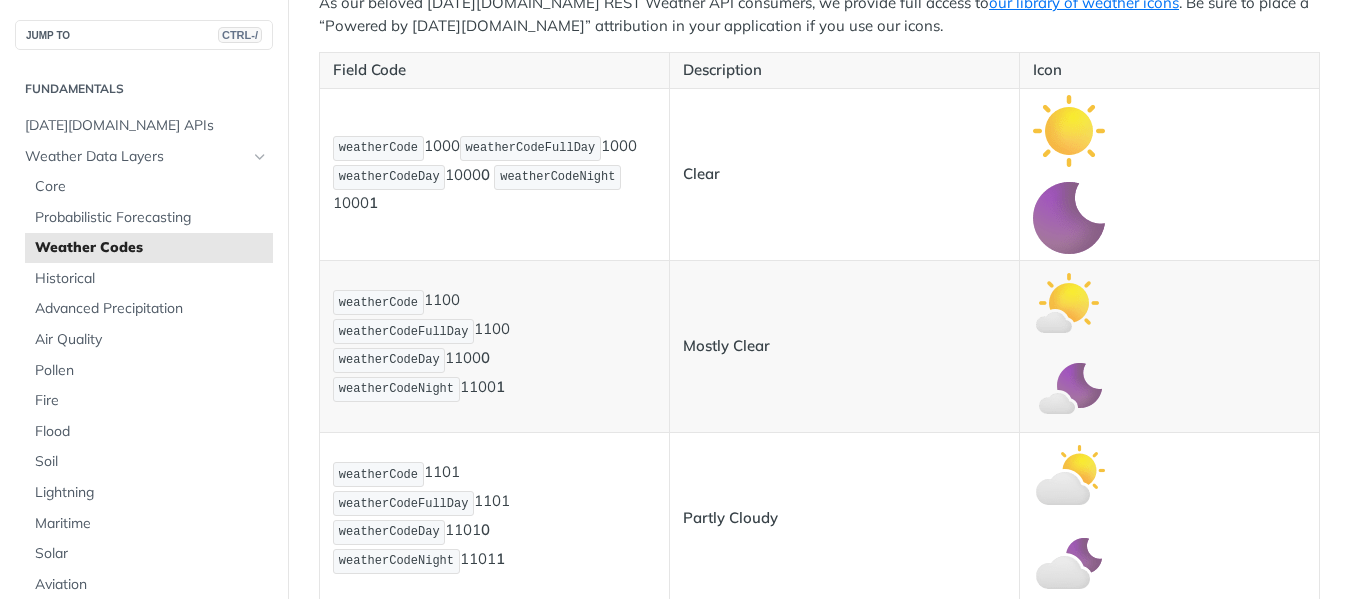 click on "weatherCode  1100
weatherCodeFullDay  1100
weatherCodeDay  1100 0
weatherCodeNight  1100 1" at bounding box center (494, 345) 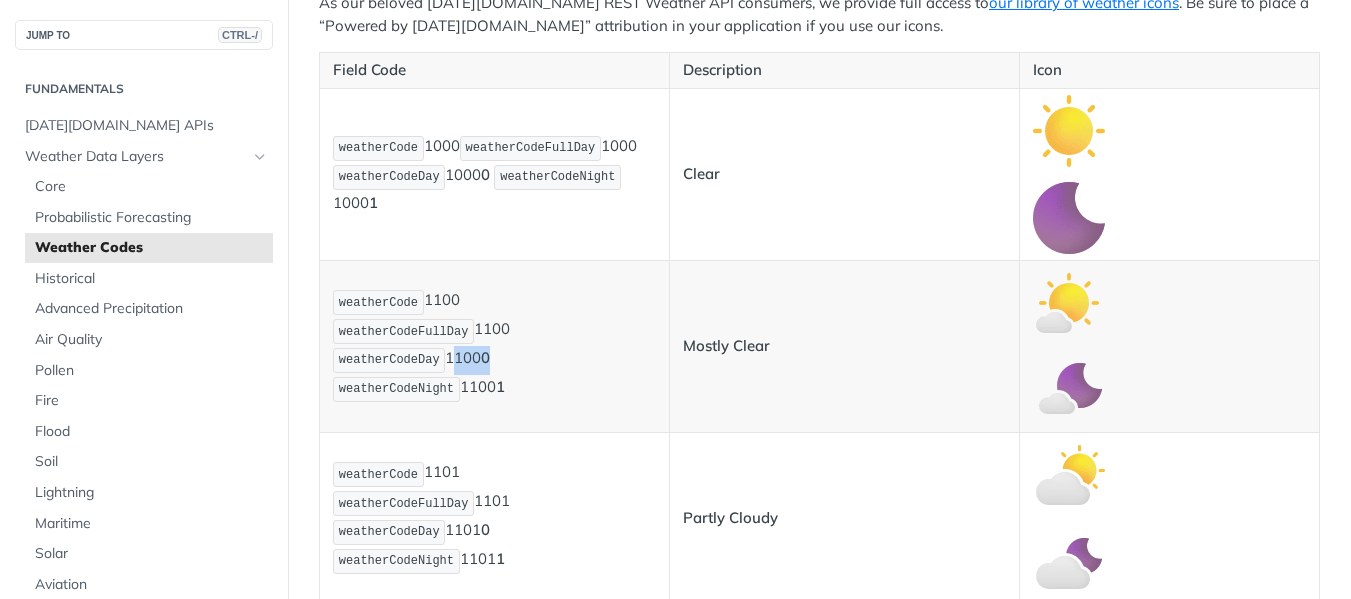 click on "weatherCode  1100
weatherCodeFullDay  1100
weatherCodeDay  1100 0
weatherCodeNight  1100 1" at bounding box center (494, 345) 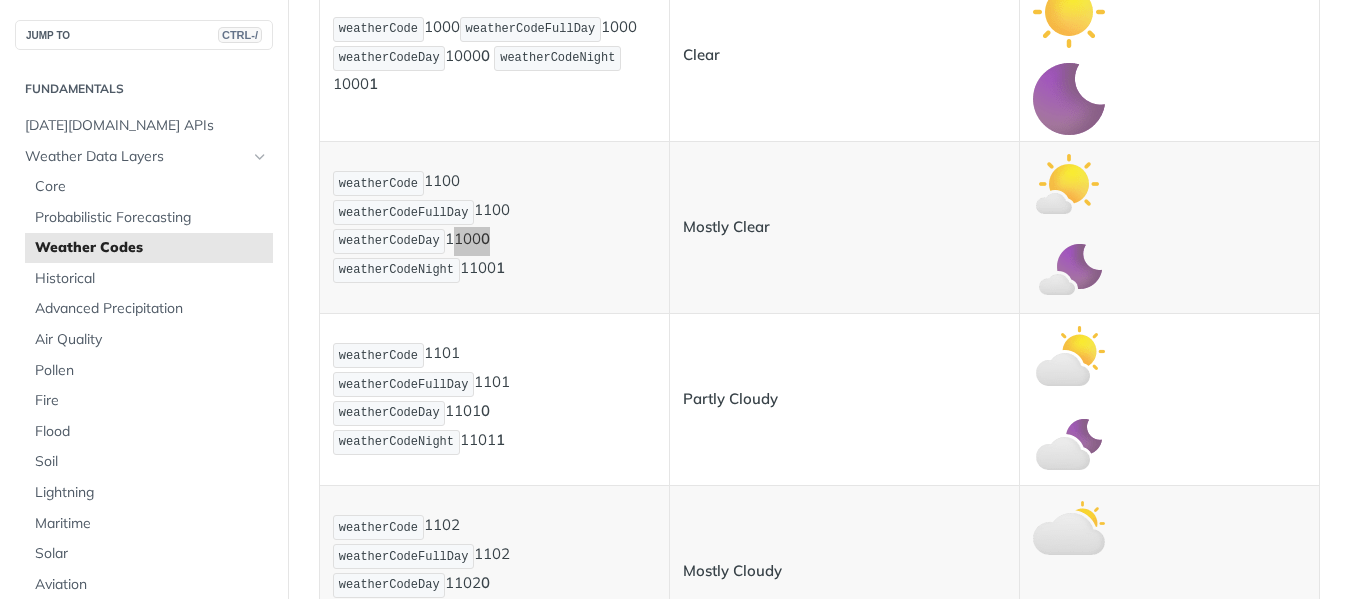 scroll, scrollTop: 667, scrollLeft: 0, axis: vertical 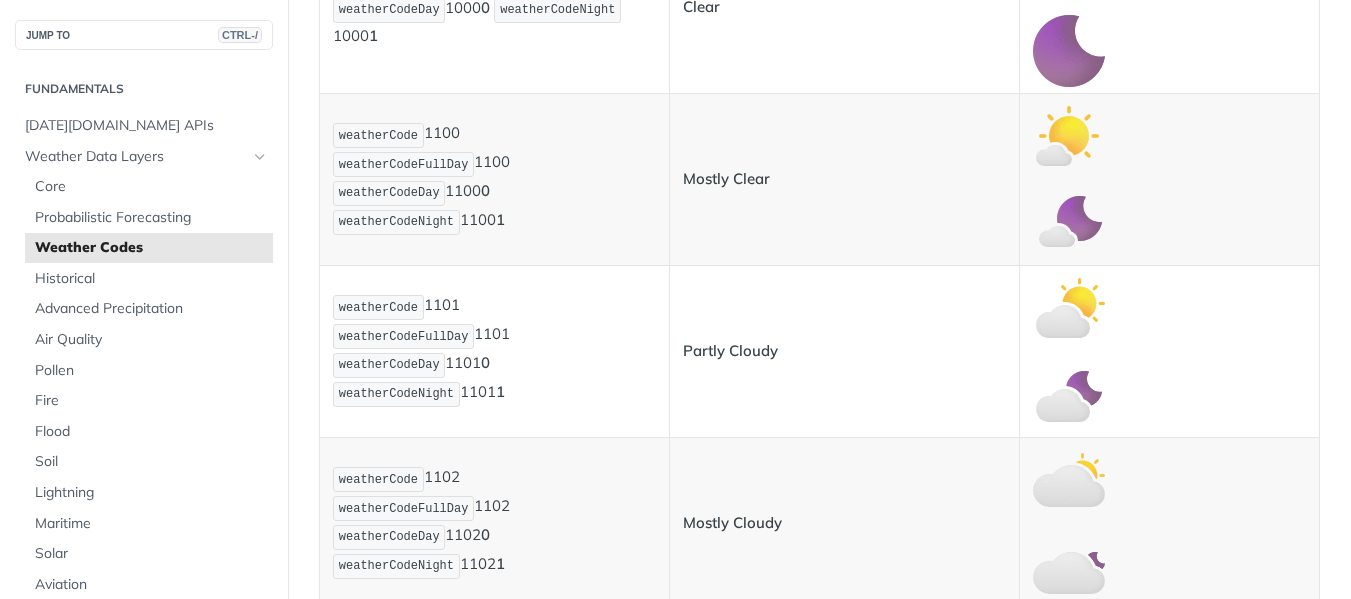 click on "weatherCode  1101
weatherCodeFullDay  1101
weatherCodeDay  1101 0
weatherCodeNight  1101 1" at bounding box center [494, 350] 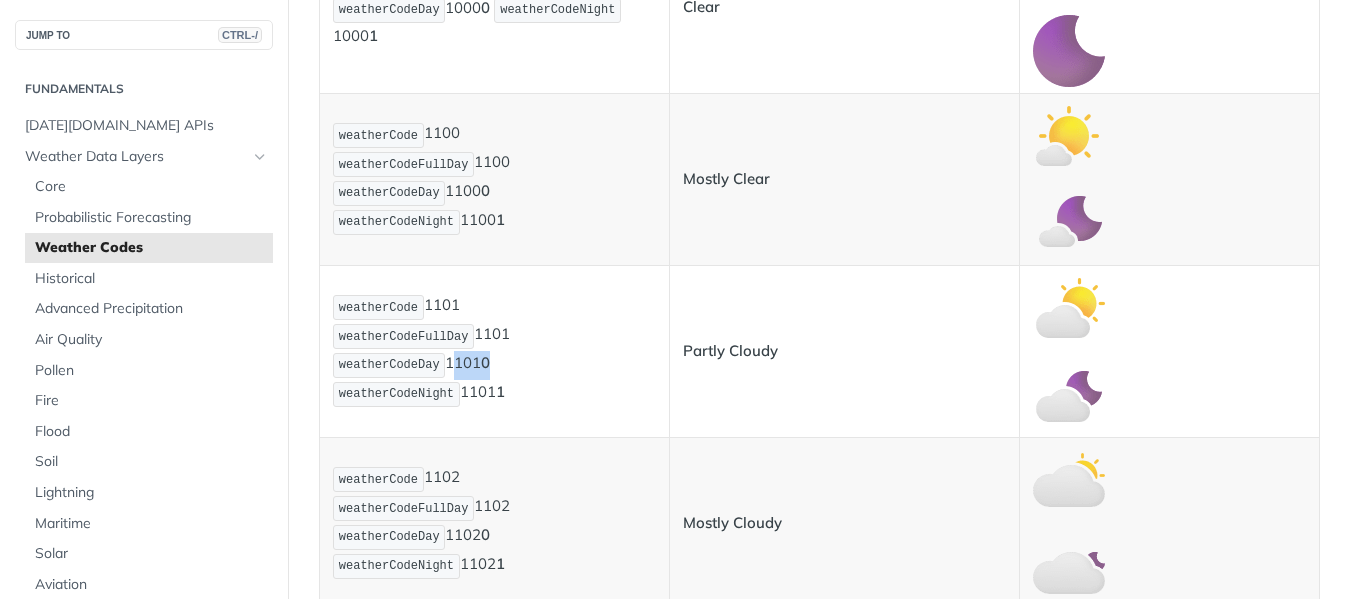click on "weatherCode  1101
weatherCodeFullDay  1101
weatherCodeDay  1101 0
weatherCodeNight  1101 1" at bounding box center (494, 350) 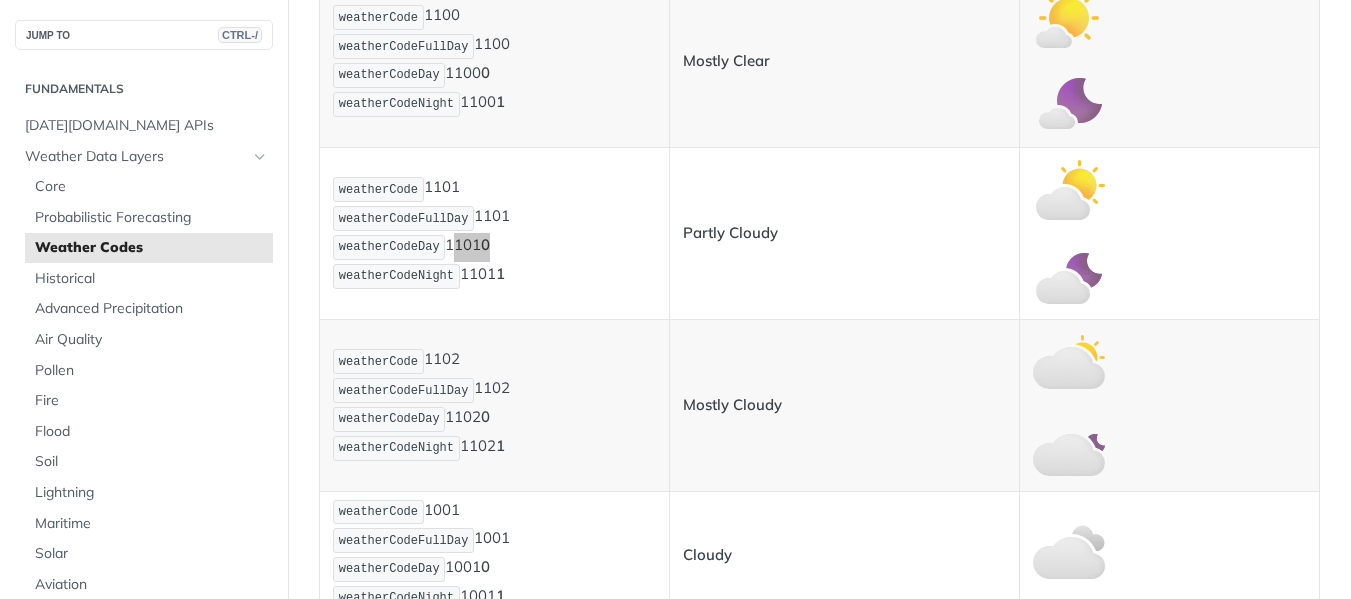 scroll, scrollTop: 833, scrollLeft: 0, axis: vertical 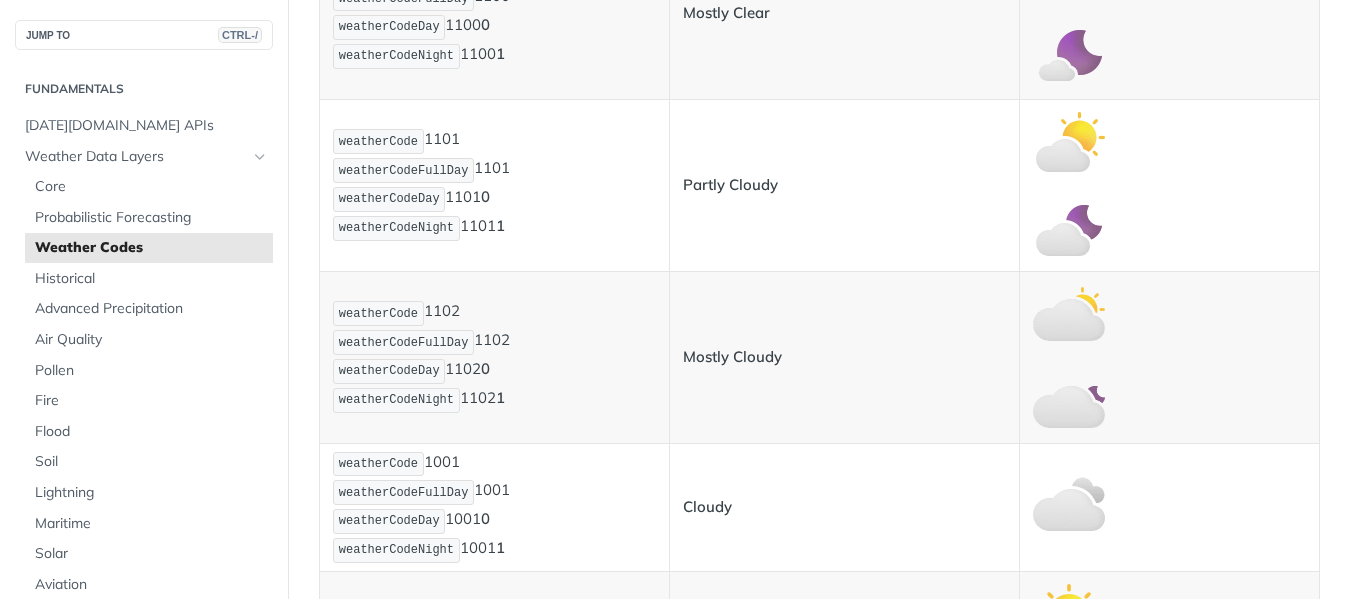click on "weatherCode  1102
weatherCodeFullDay  1102
weatherCodeDay  1102 0
weatherCodeNight  1102 1" at bounding box center (494, 356) 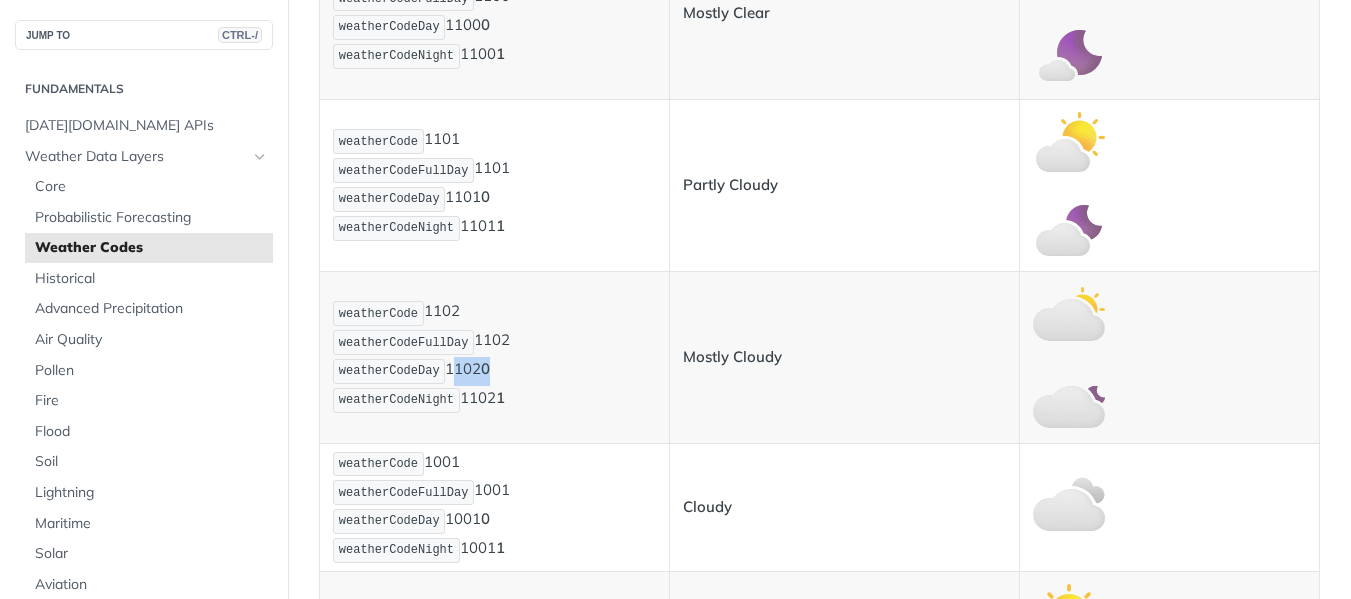 click on "weatherCode  1102
weatherCodeFullDay  1102
weatherCodeDay  1102 0
weatherCodeNight  1102 1" at bounding box center [494, 356] 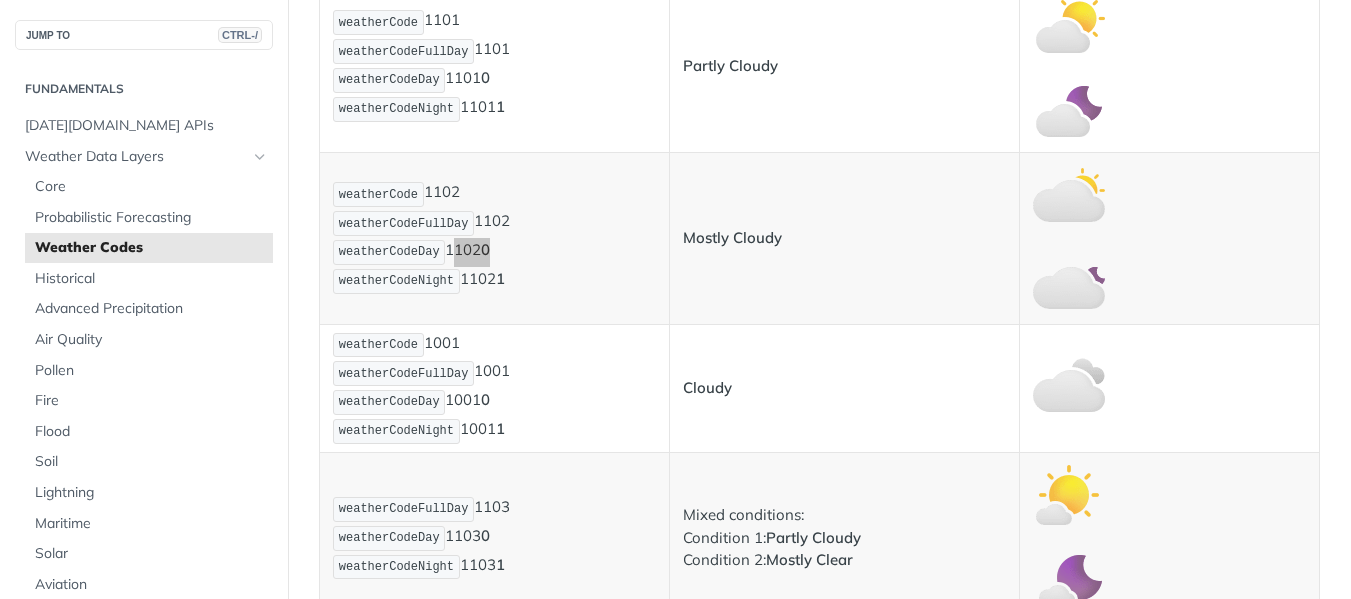 scroll, scrollTop: 1000, scrollLeft: 0, axis: vertical 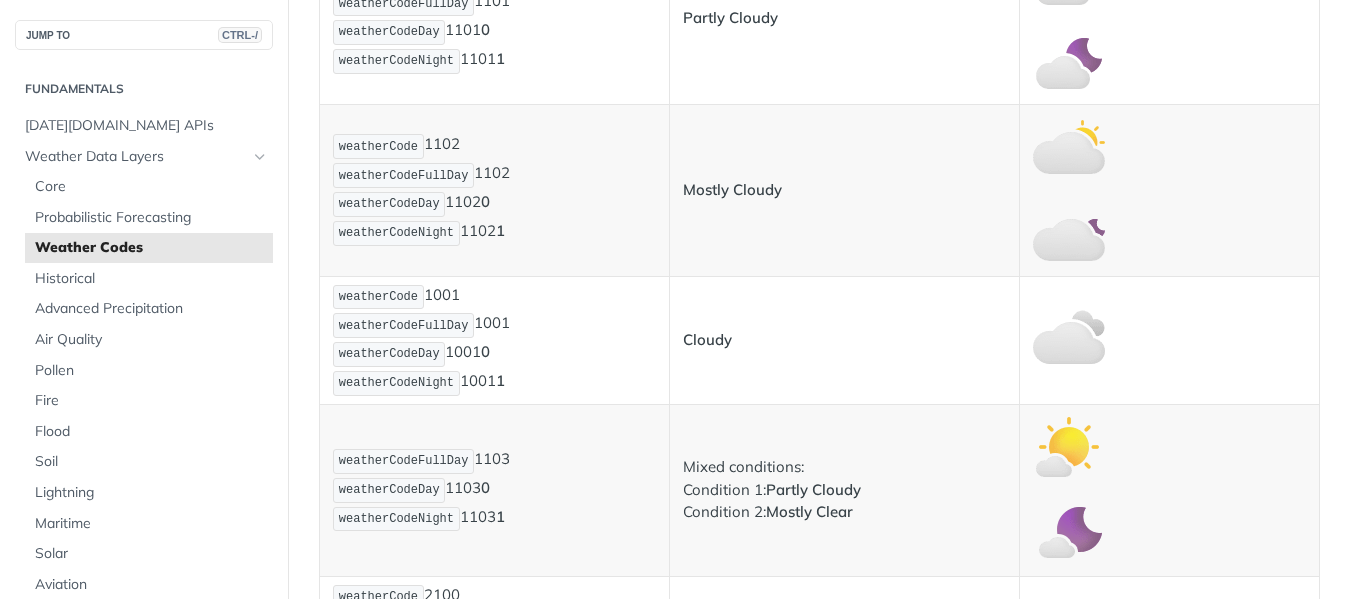 click on "weatherCode  1001
weatherCodeFullDay  1001
weatherCodeDay  1001 0
weatherCodeNight  1001 1" at bounding box center [494, 340] 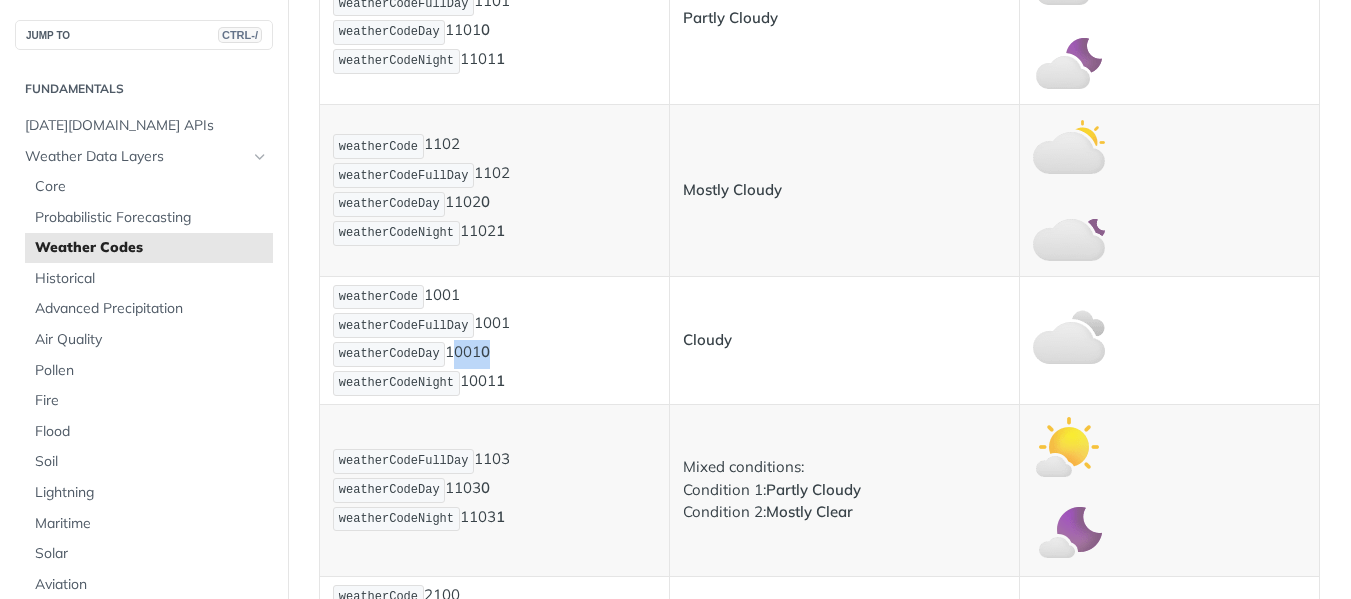 click on "weatherCode  1001
weatherCodeFullDay  1001
weatherCodeDay  1001 0
weatherCodeNight  1001 1" at bounding box center [494, 340] 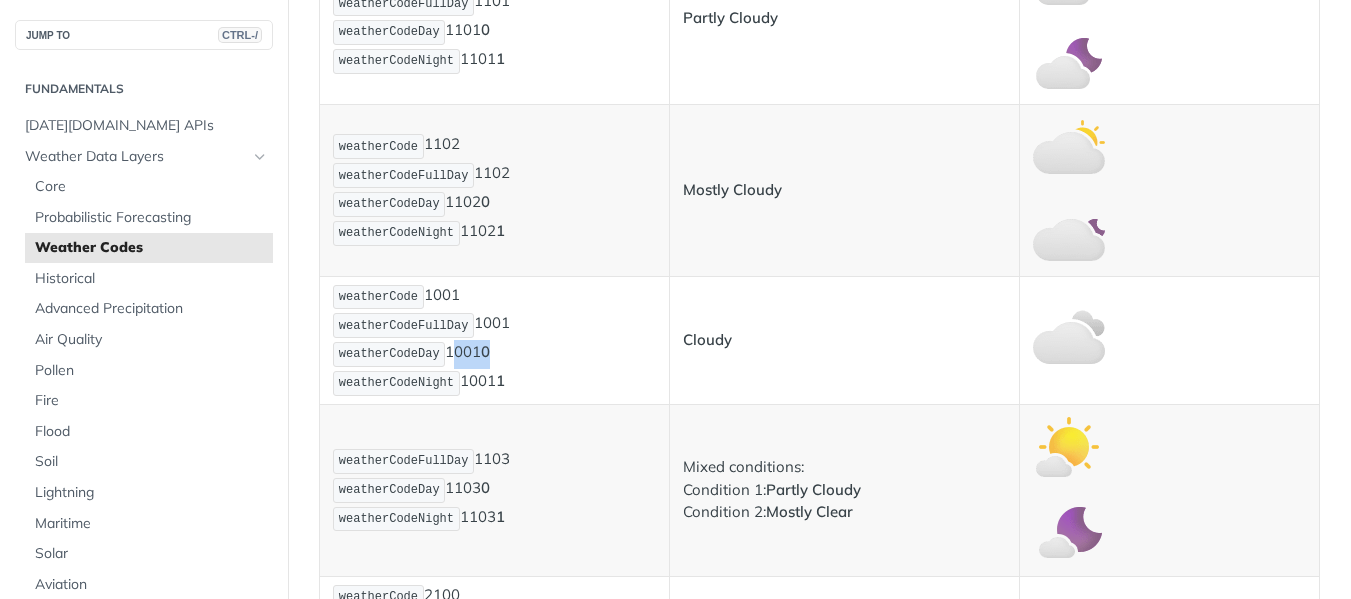 scroll, scrollTop: 833, scrollLeft: 0, axis: vertical 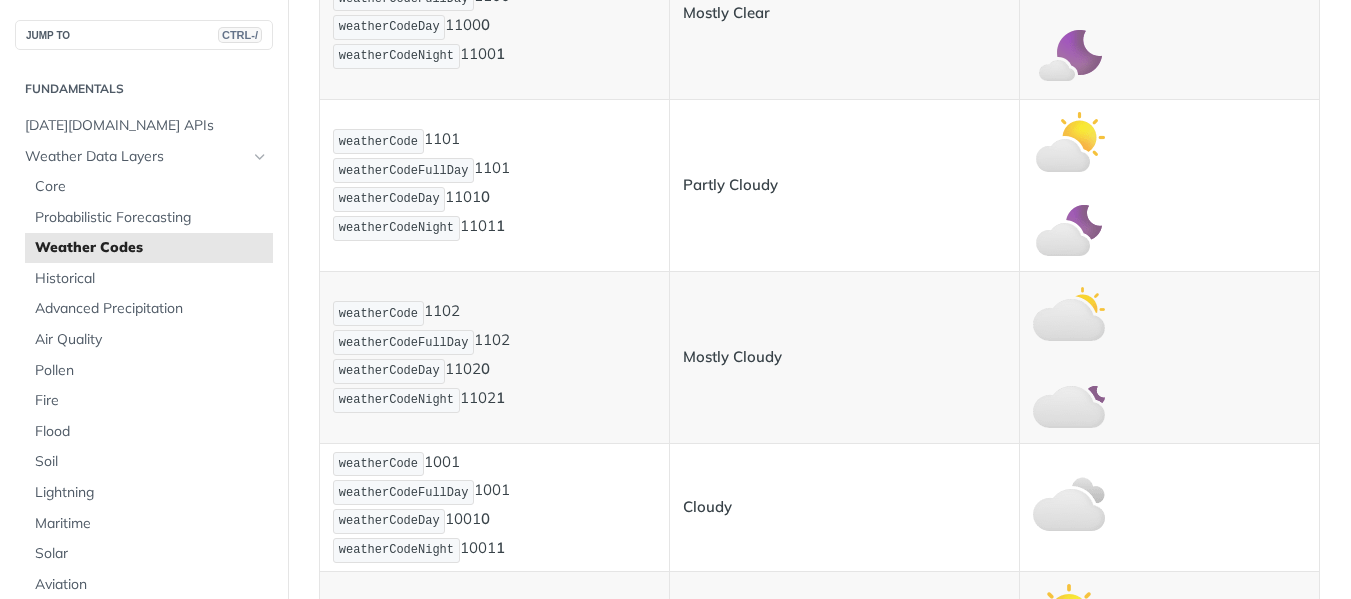 click on "weatherCode  1102
weatherCodeFullDay  1102
weatherCodeDay  1102 0
weatherCodeNight  1102 1" at bounding box center [494, 356] 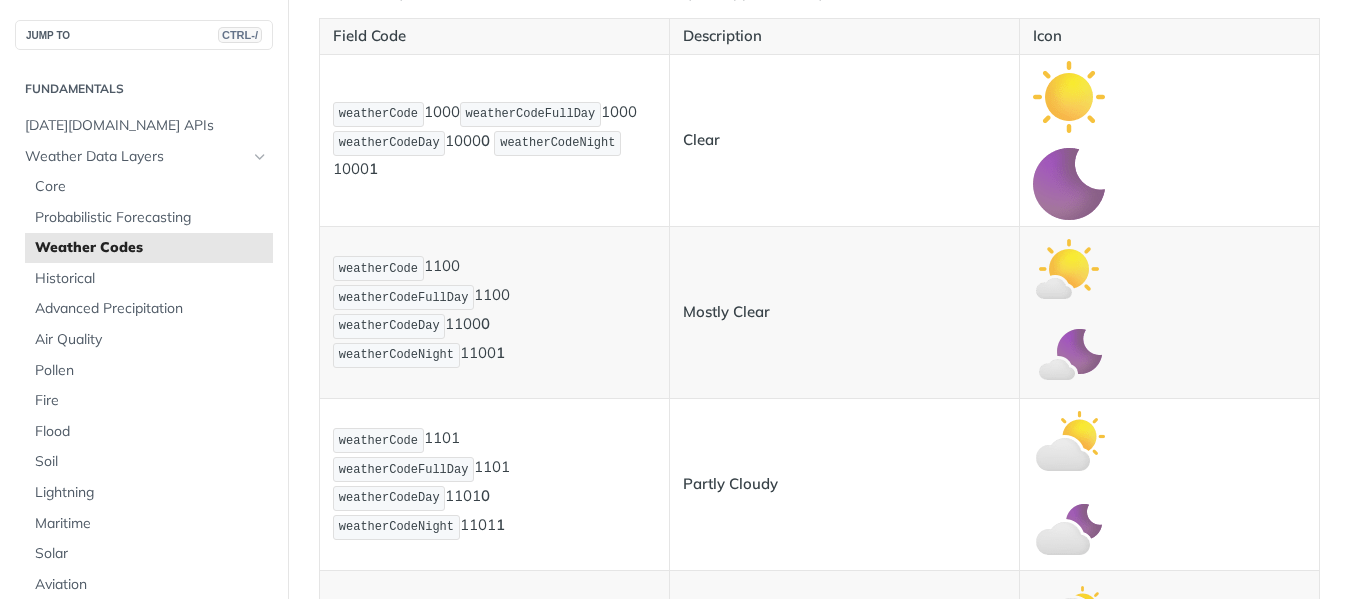 scroll, scrollTop: 500, scrollLeft: 0, axis: vertical 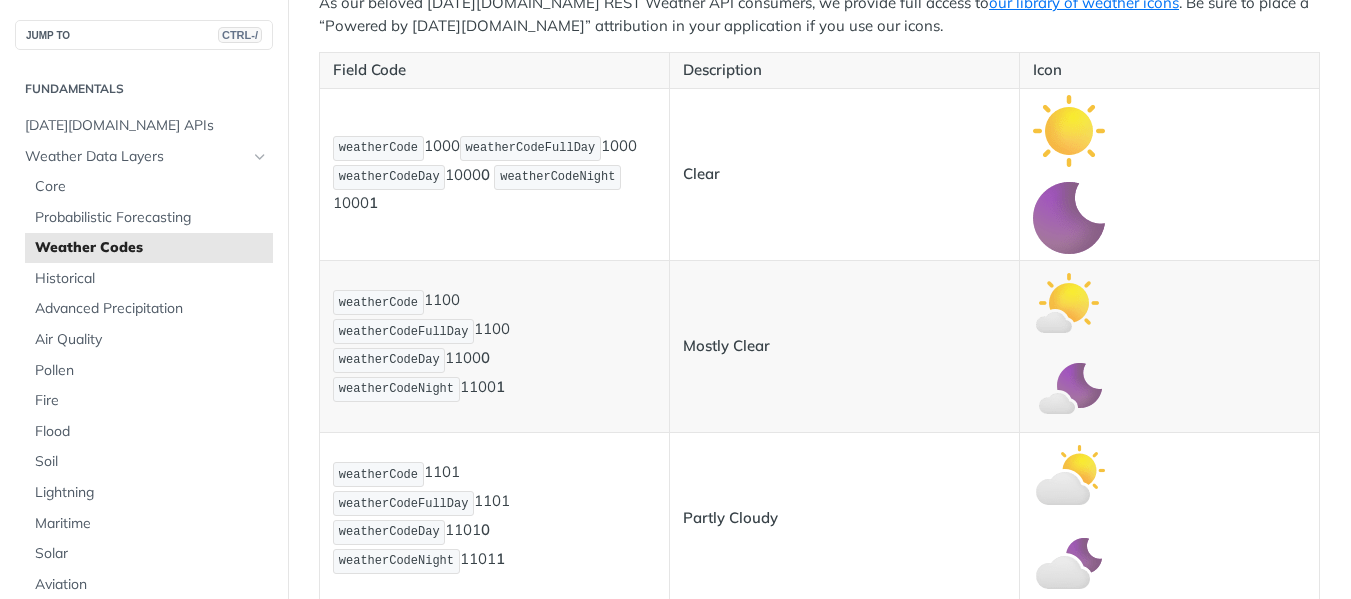 click on "weatherCode  1100
weatherCodeFullDay  1100
weatherCodeDay  1100 0
weatherCodeNight  1100 1" at bounding box center [494, 345] 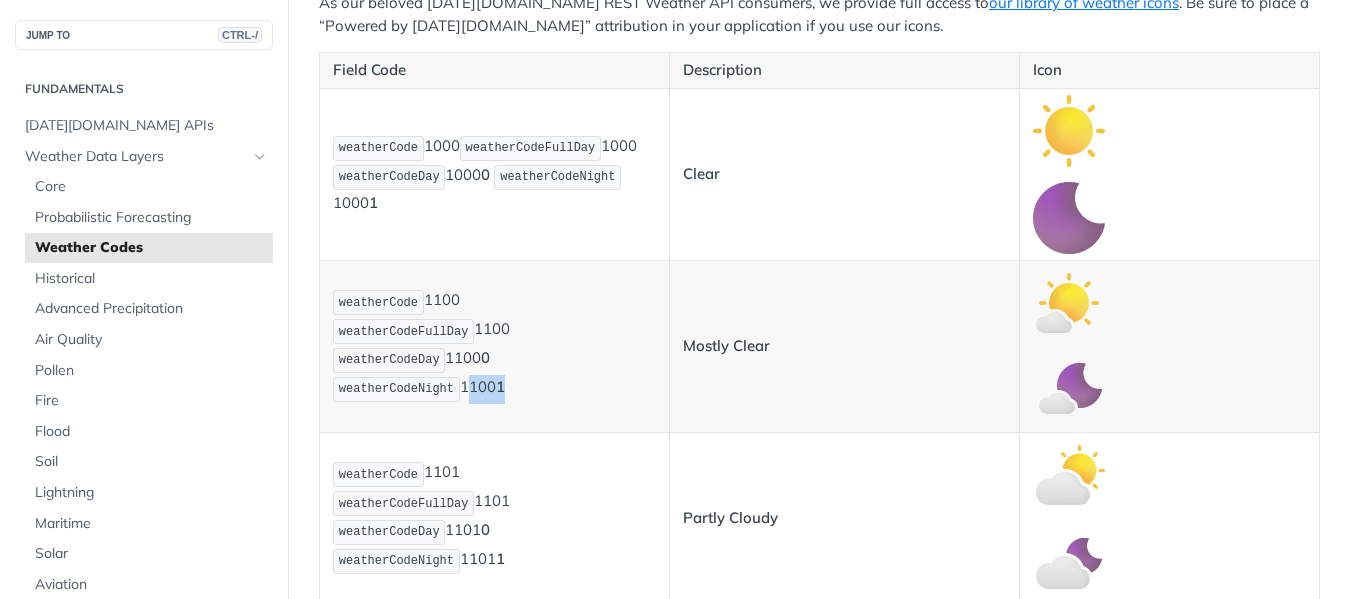 click on "weatherCode  1100
weatherCodeFullDay  1100
weatherCodeDay  1100 0
weatherCodeNight  1100 1" at bounding box center (494, 345) 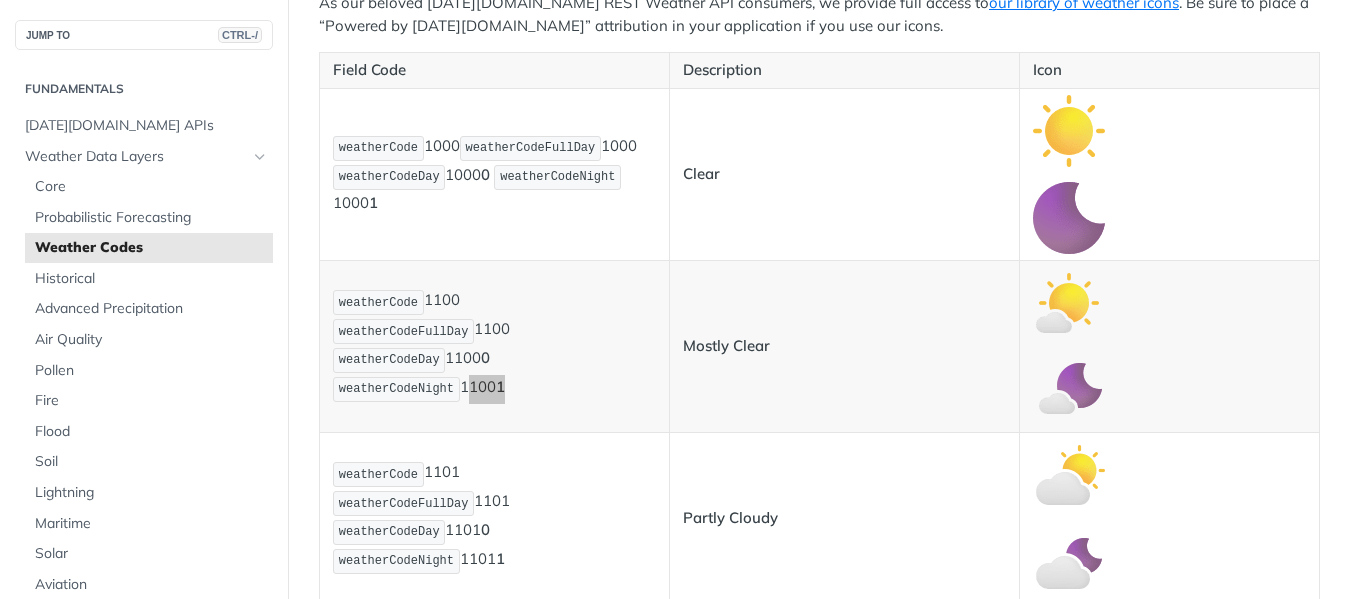 scroll, scrollTop: 667, scrollLeft: 0, axis: vertical 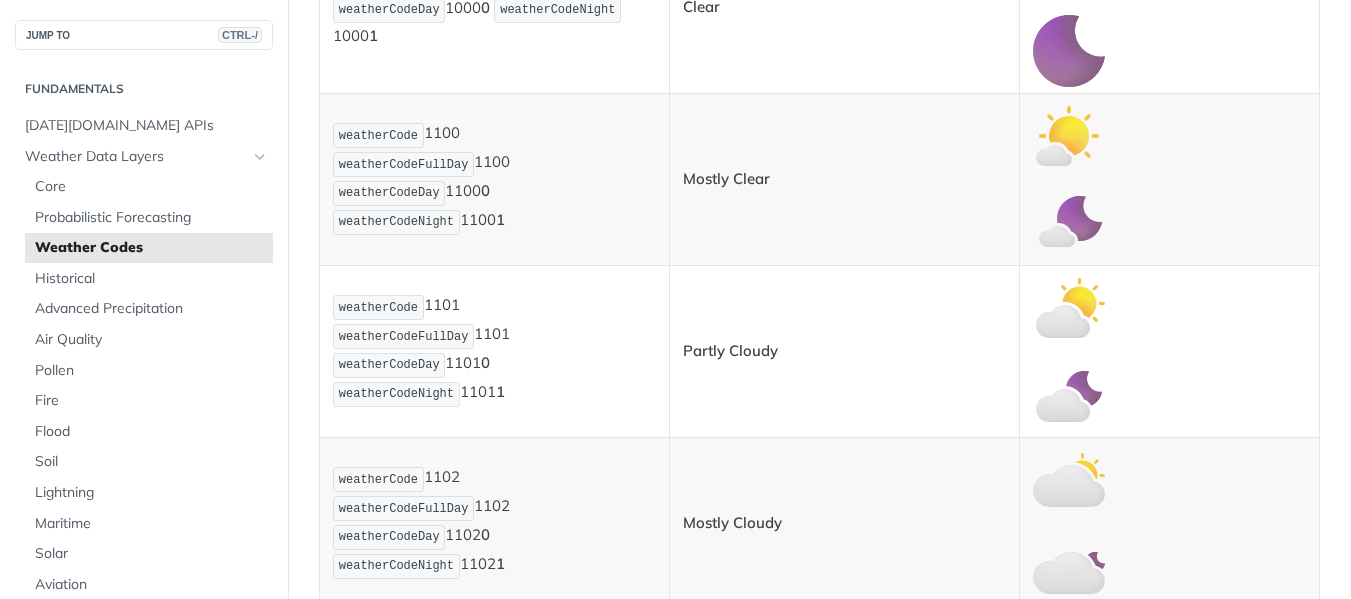 click on "weatherCode  1101
weatherCodeFullDay  1101
weatherCodeDay  1101 0
weatherCodeNight  1101 1" at bounding box center (494, 350) 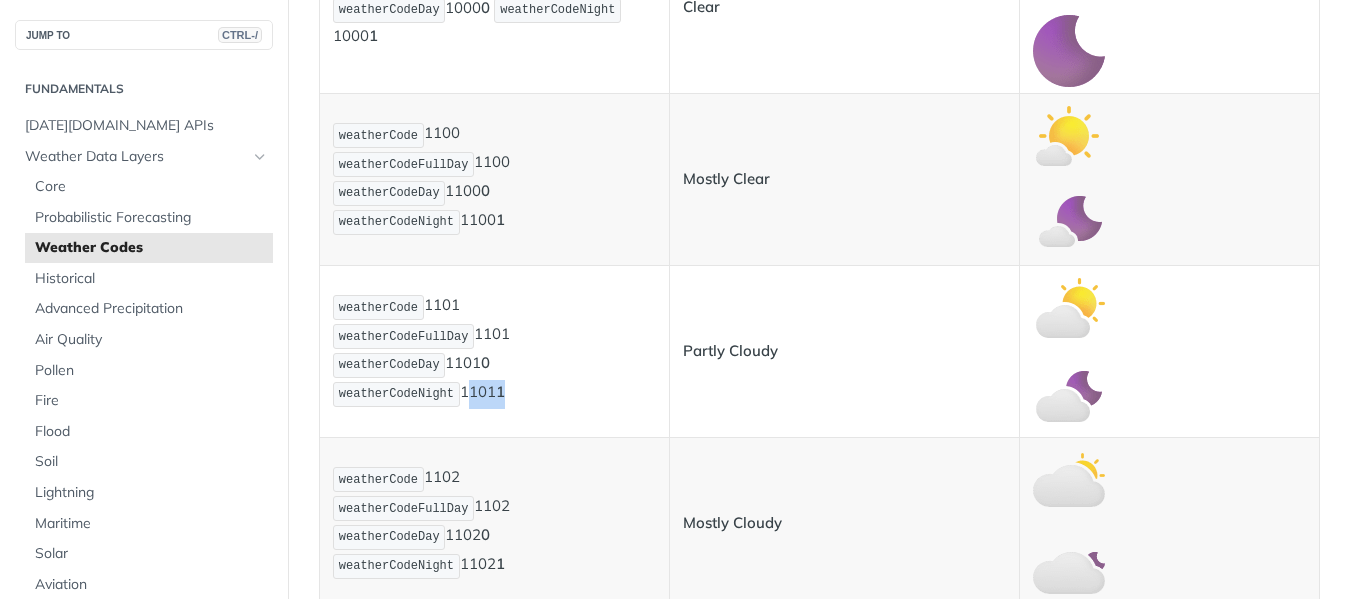 click on "weatherCode  1101
weatherCodeFullDay  1101
weatherCodeDay  1101 0
weatherCodeNight  1101 1" at bounding box center (494, 350) 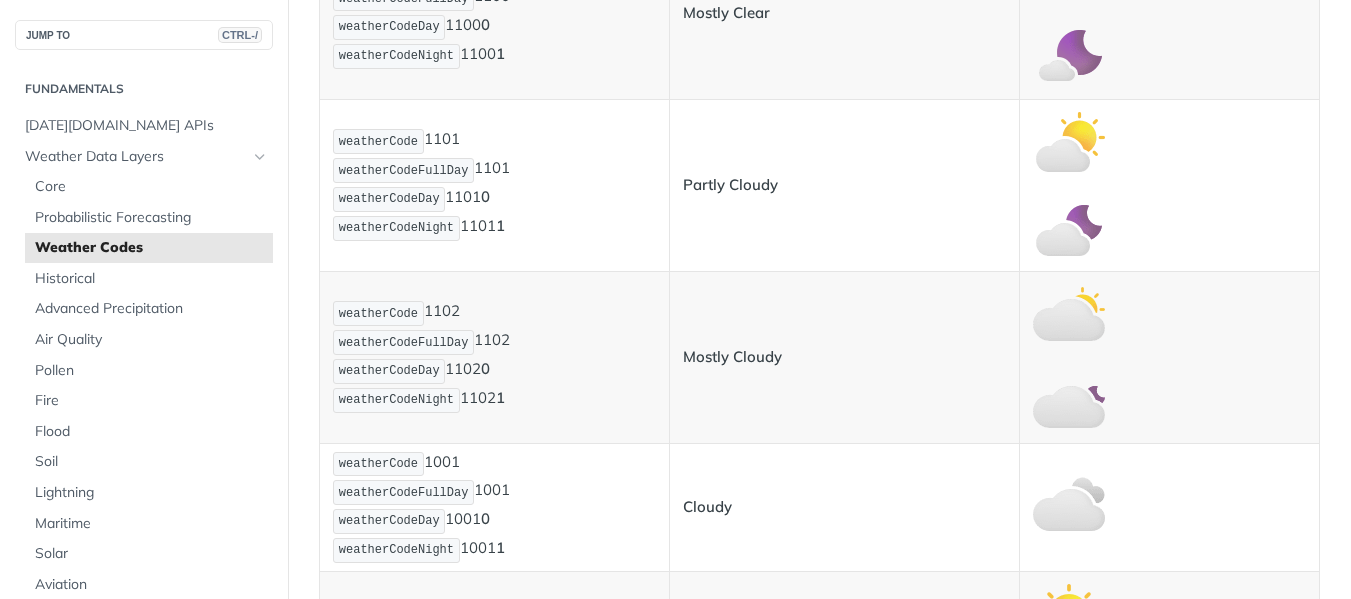 click on "weatherCode  1102
weatherCodeFullDay  1102
weatherCodeDay  1102 0
weatherCodeNight  1102 1" at bounding box center [494, 356] 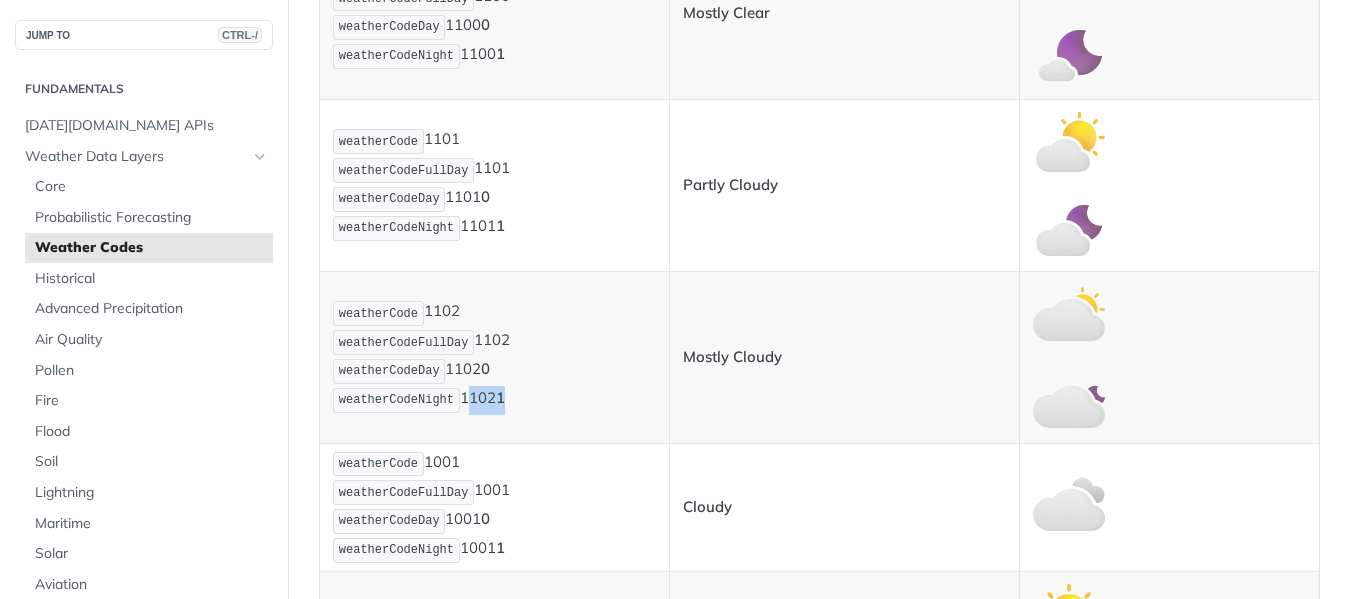 click on "weatherCode  1102
weatherCodeFullDay  1102
weatherCodeDay  1102 0
weatherCodeNight  1102 1" at bounding box center (494, 356) 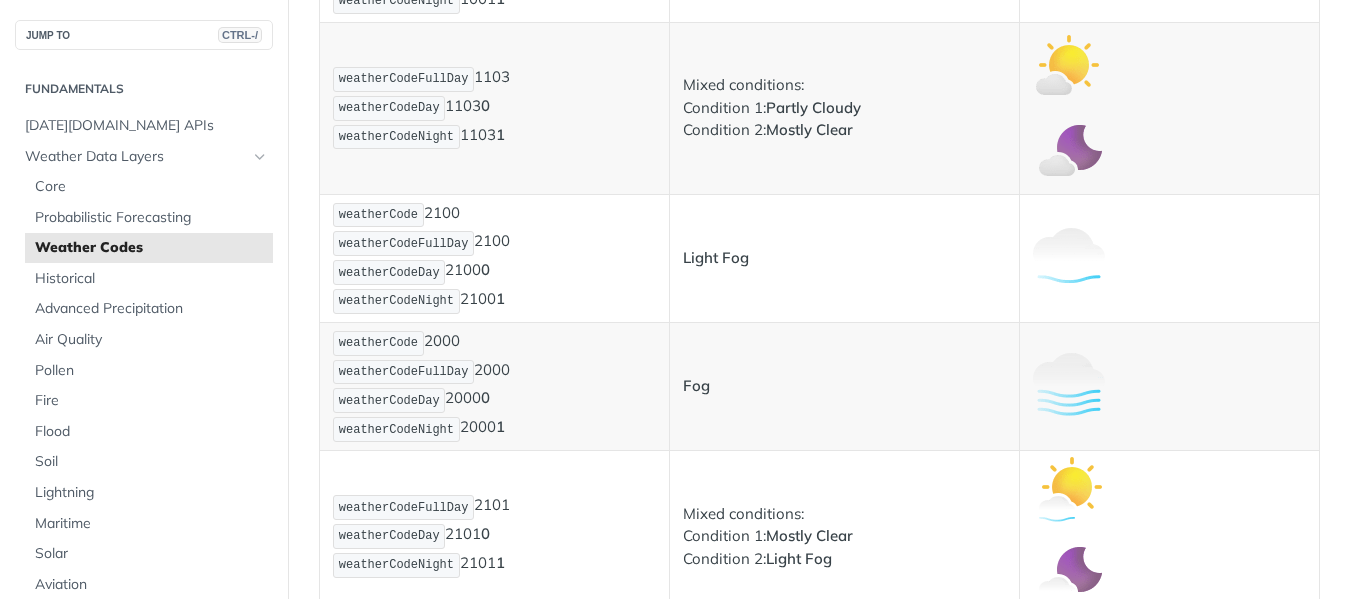 scroll, scrollTop: 1333, scrollLeft: 0, axis: vertical 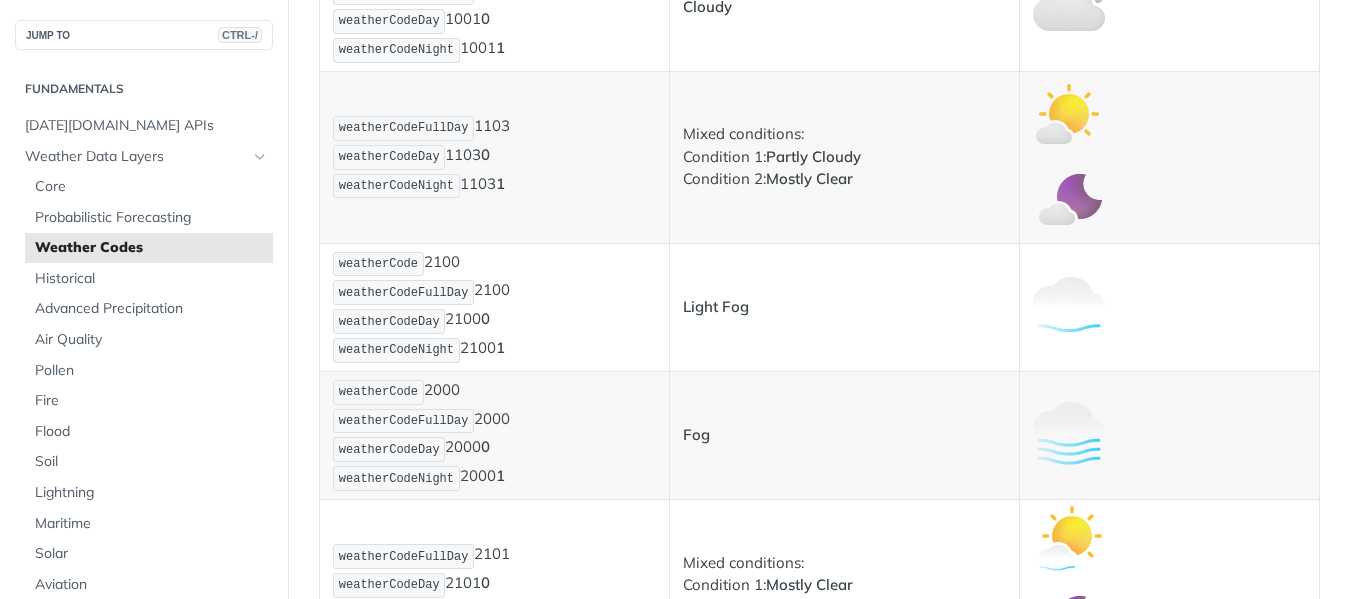 click on "weatherCode  2100
weatherCodeFullDay  2100
weatherCodeDay  2100 0
weatherCodeNight  2100 1" at bounding box center (494, 307) 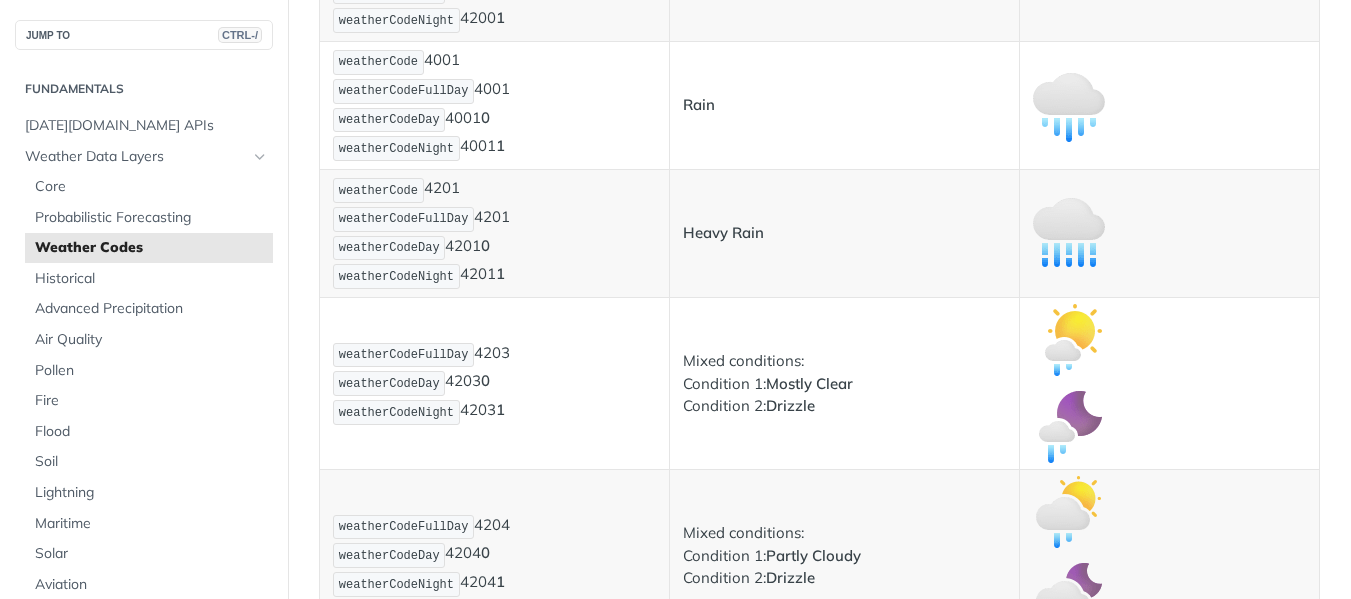 scroll, scrollTop: 2667, scrollLeft: 0, axis: vertical 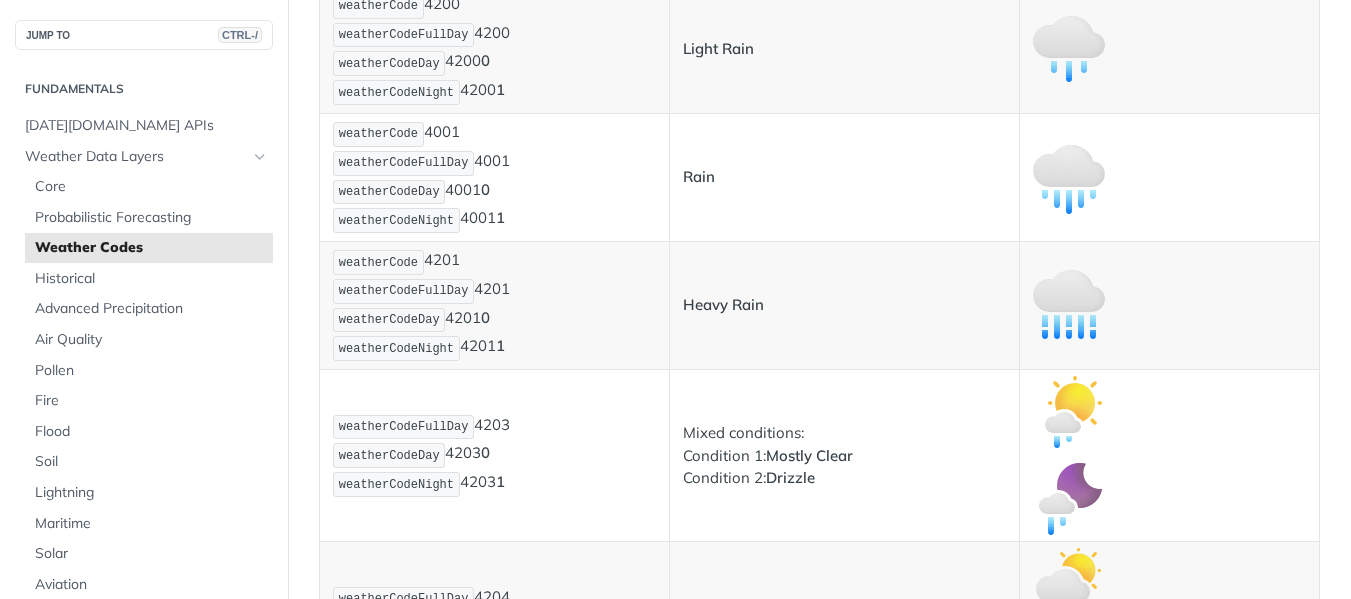 click on "weatherCode  4200
weatherCodeFullDay  4200
weatherCodeDay  4200 0
weatherCodeNight  4200 1" at bounding box center [494, 49] 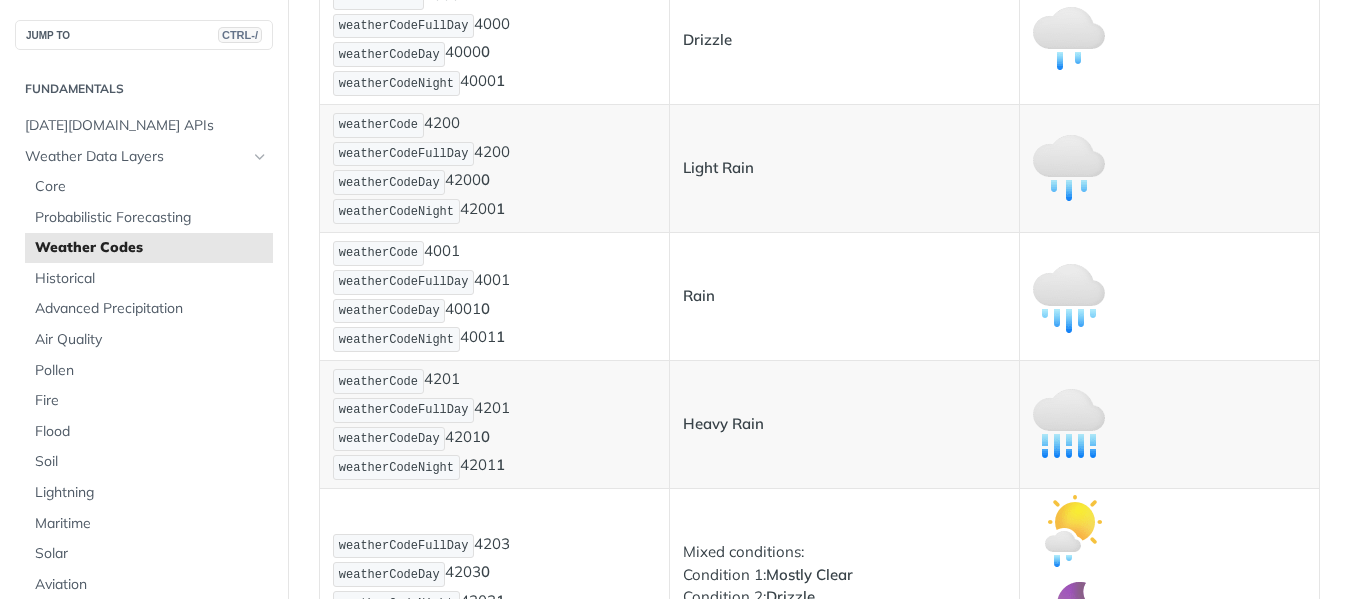 scroll, scrollTop: 2500, scrollLeft: 0, axis: vertical 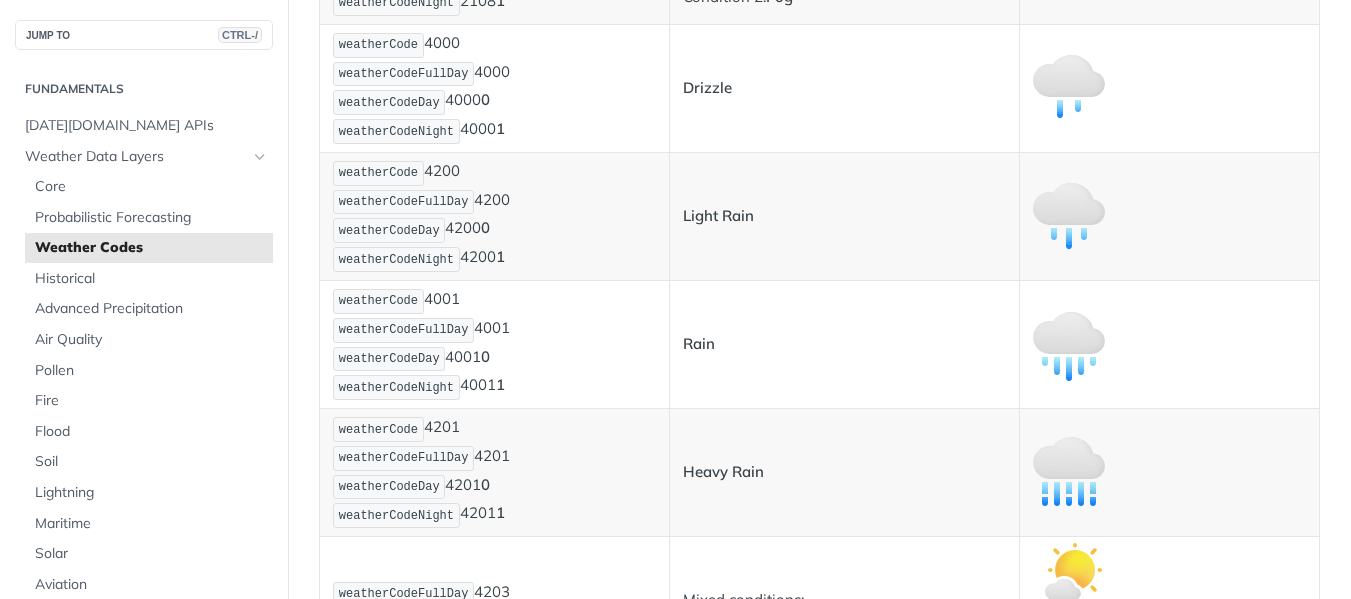 click on "weatherCode  4000
weatherCodeFullDay  4000
weatherCodeDay  4000 0
weatherCodeNight  4000 1" at bounding box center (494, 88) 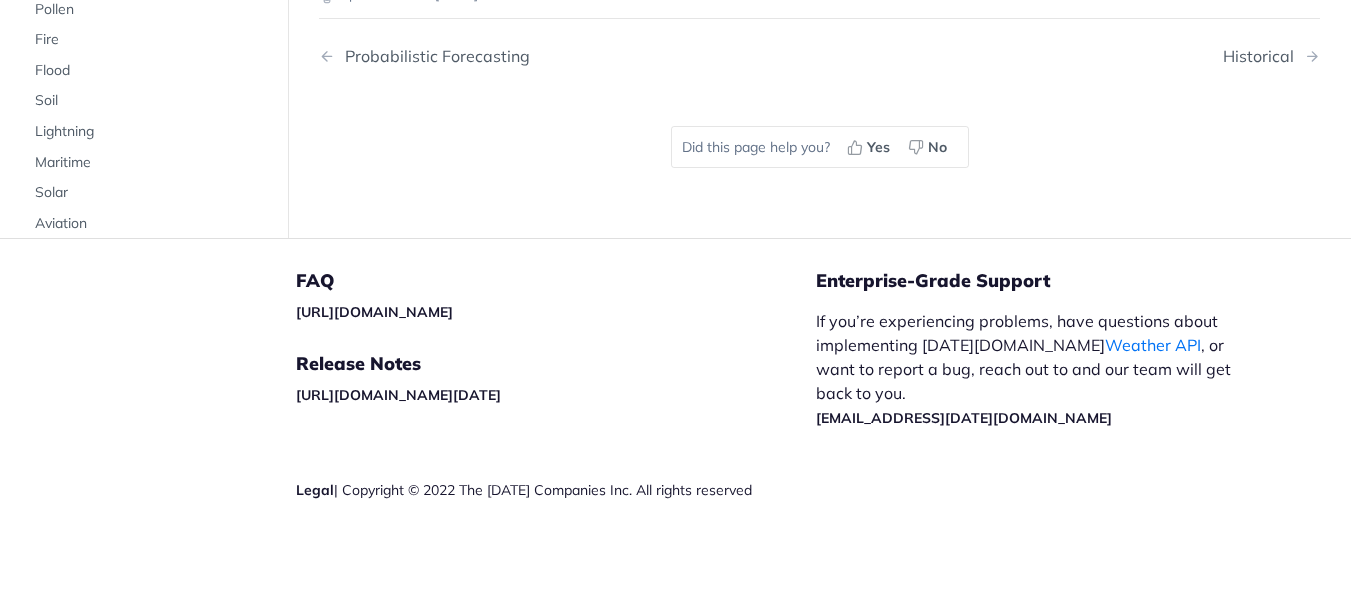 scroll, scrollTop: 13667, scrollLeft: 0, axis: vertical 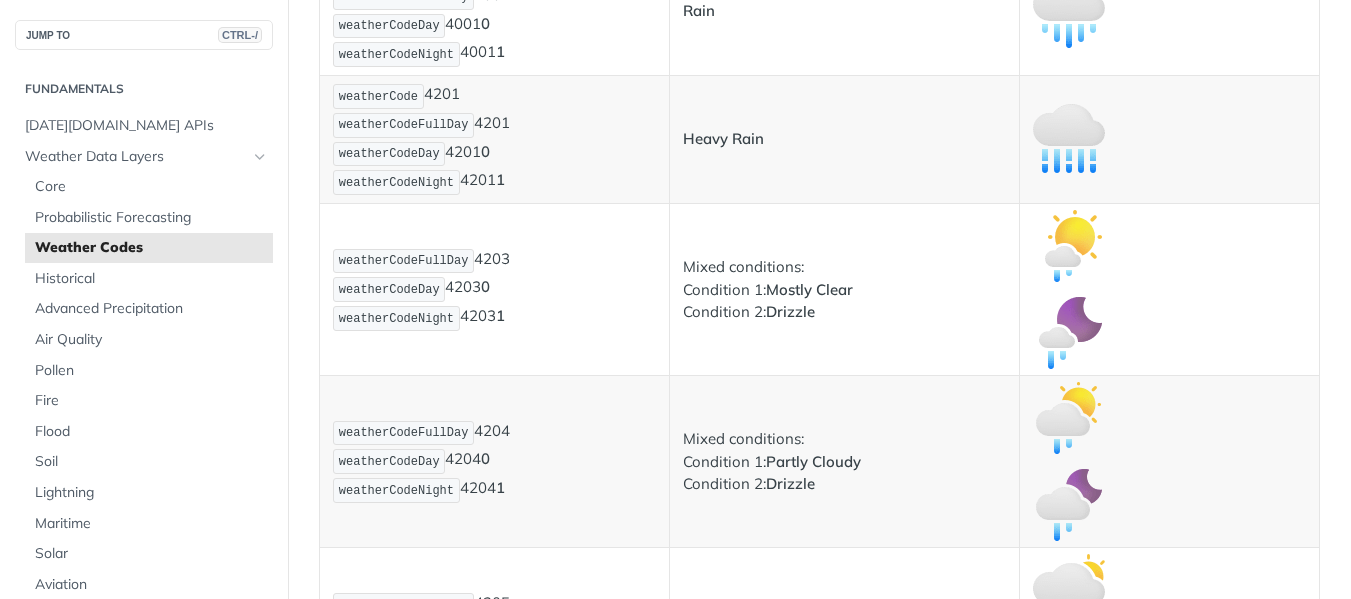 click on "weatherCode  4001
weatherCodeFullDay  4001
weatherCodeDay  4001 0
weatherCodeNight  4001 1" at bounding box center [494, 11] 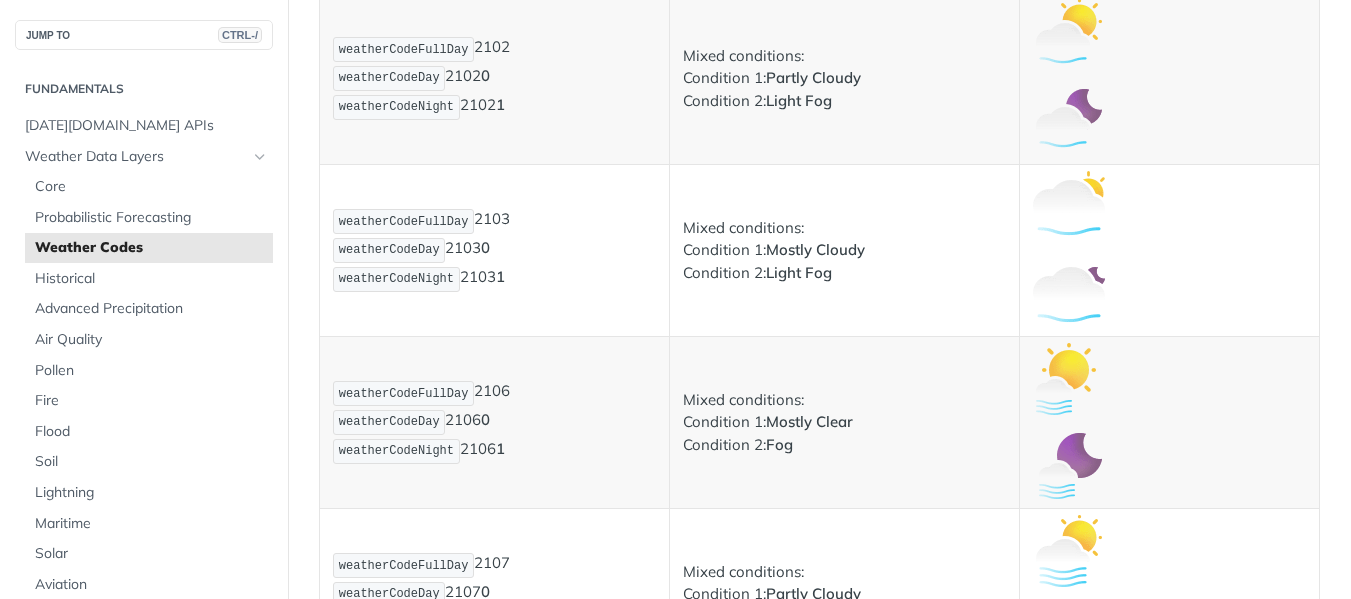 scroll, scrollTop: 2040, scrollLeft: 0, axis: vertical 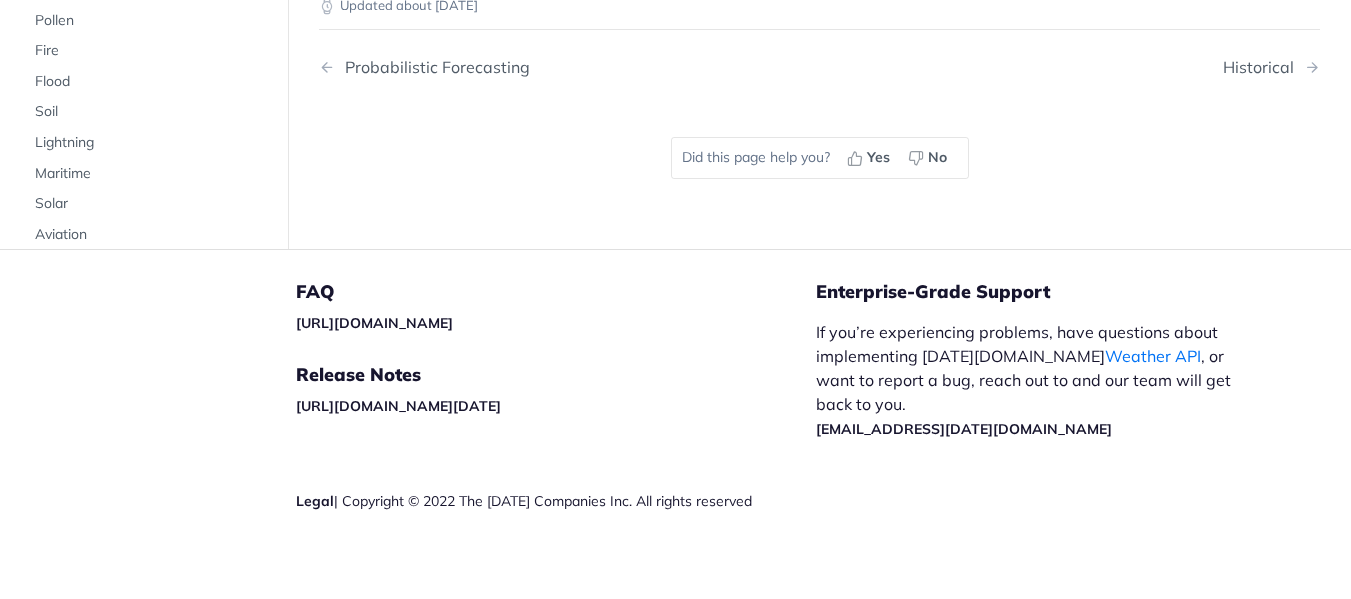 click on "Light Ice Pellets" at bounding box center [820, -2039] 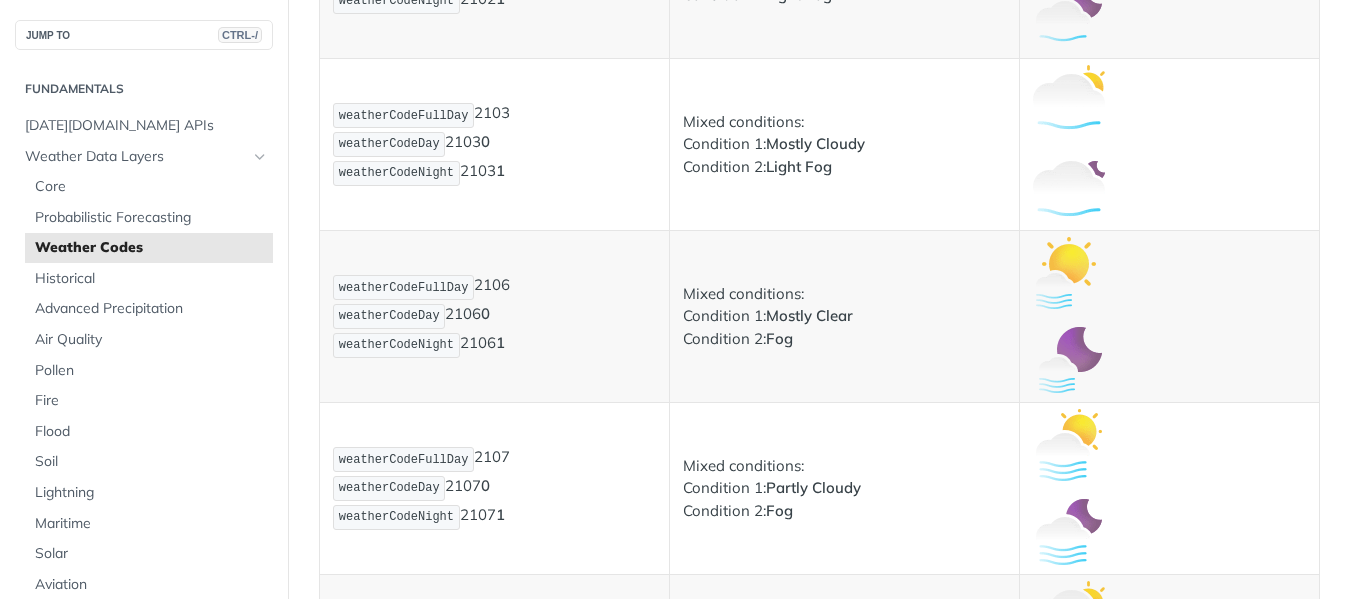 scroll, scrollTop: 2167, scrollLeft: 0, axis: vertical 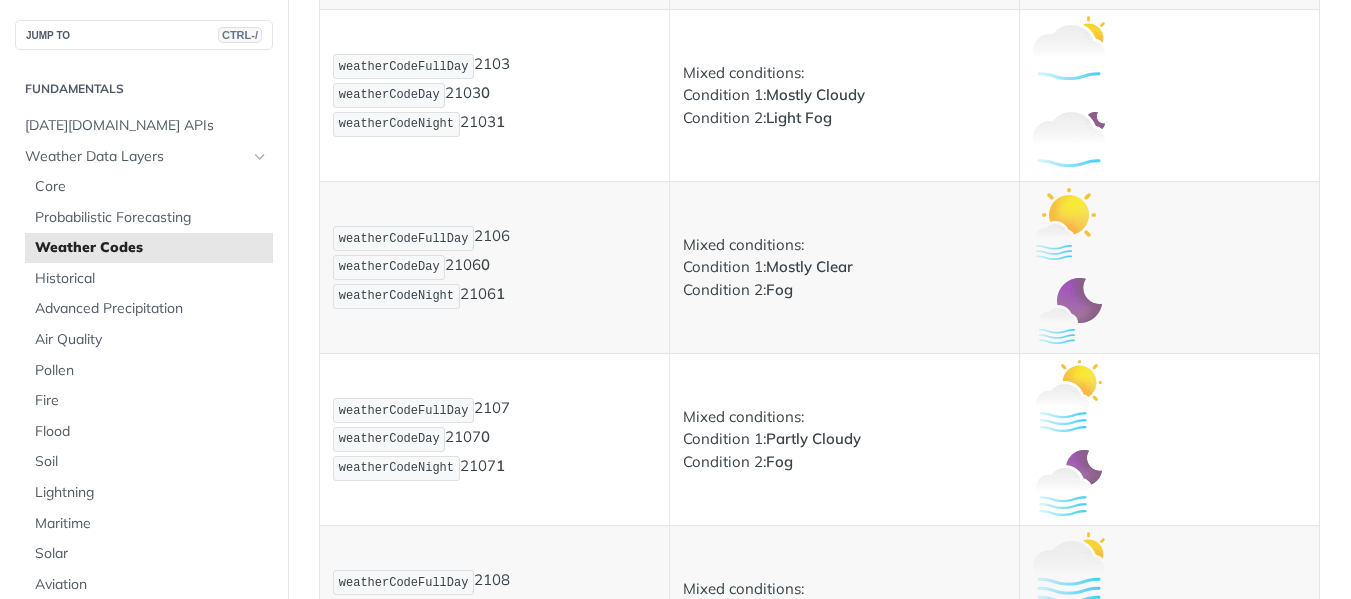 click at bounding box center (1069, 224) 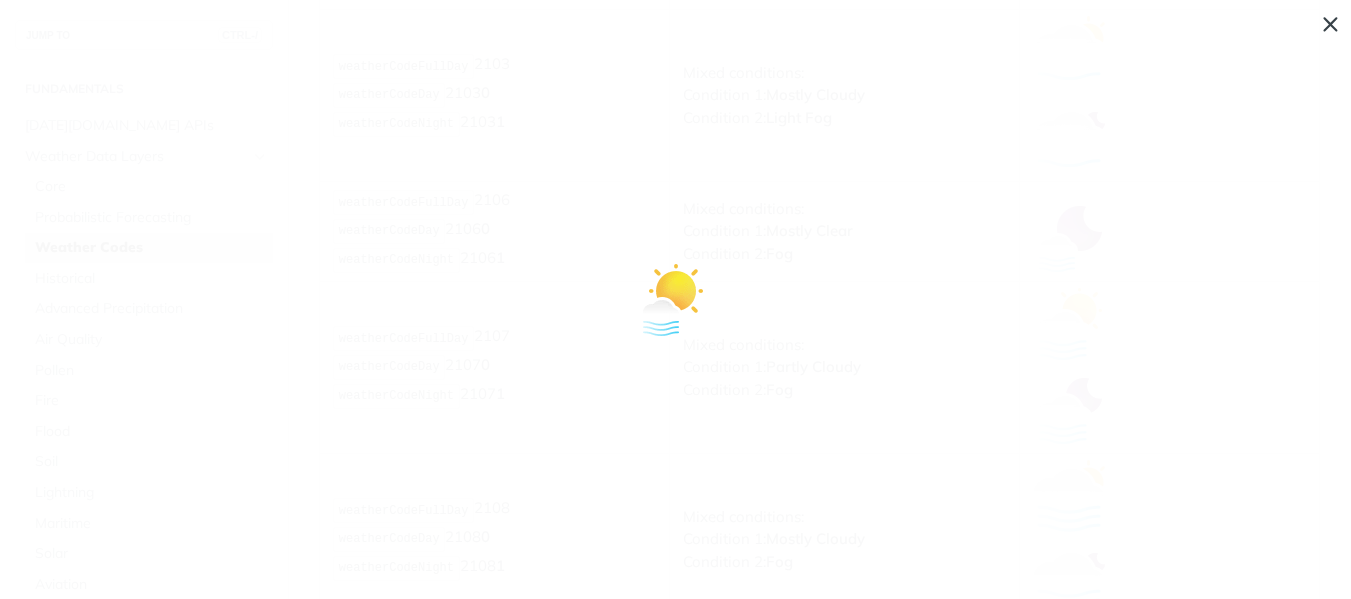 drag, startPoint x: 641, startPoint y: 300, endPoint x: 1202, endPoint y: 160, distance: 578.20496 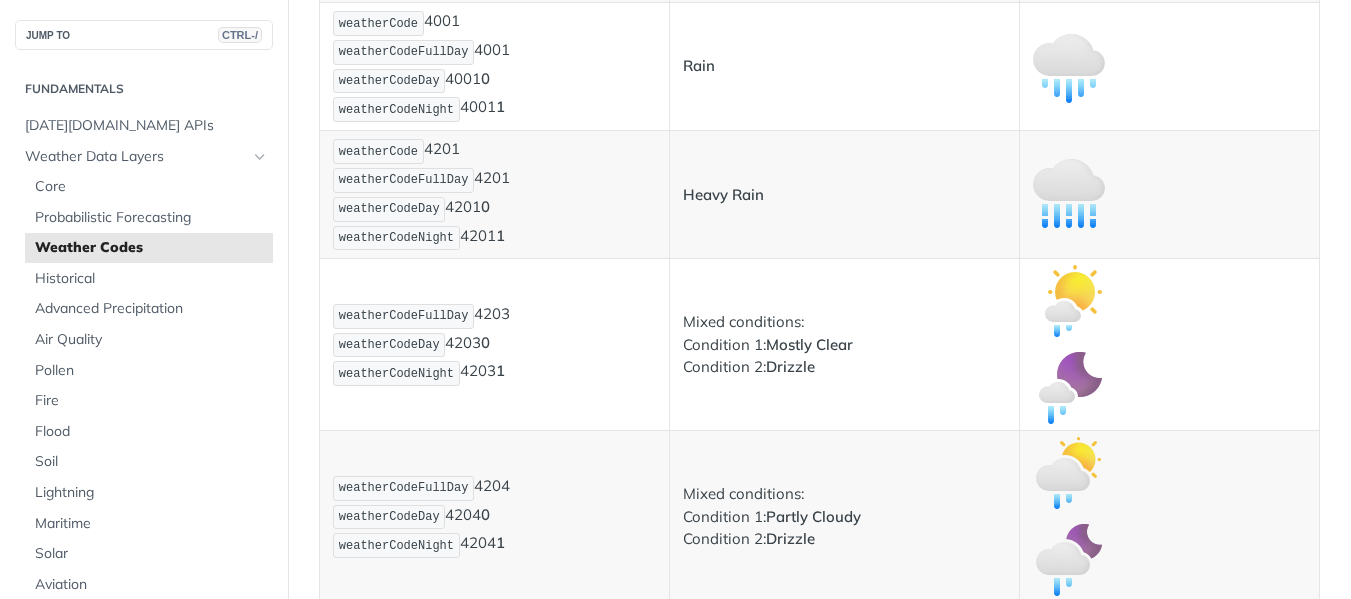 scroll, scrollTop: 3167, scrollLeft: 0, axis: vertical 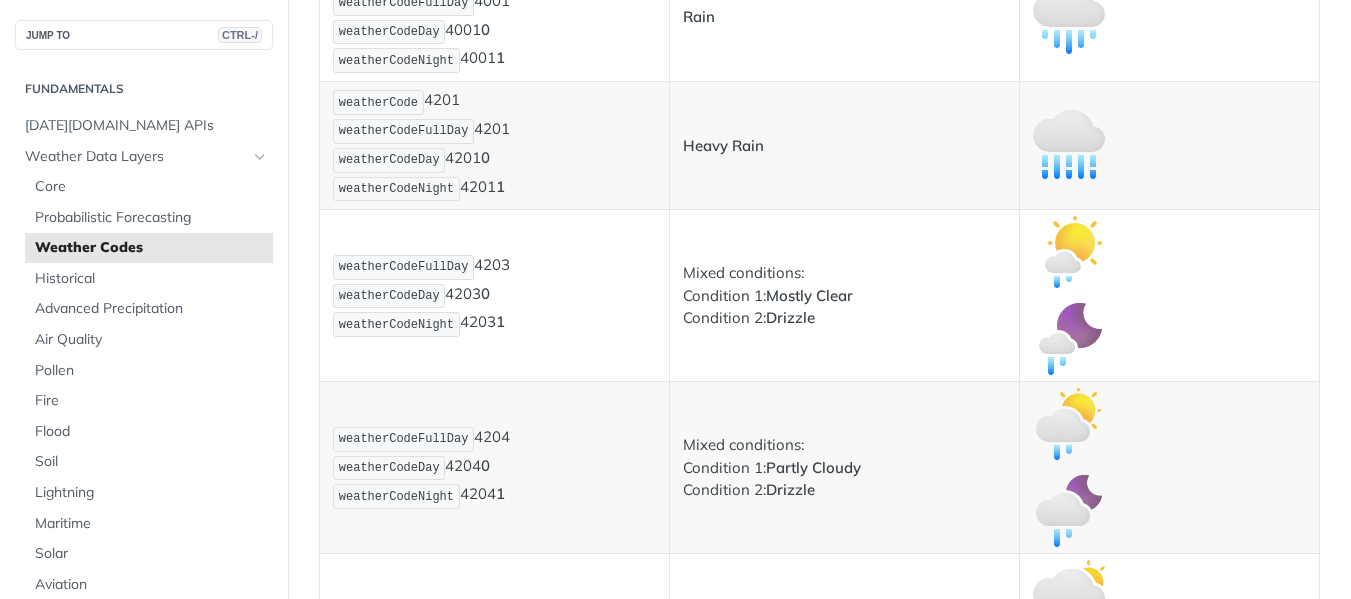 click at bounding box center (1069, 252) 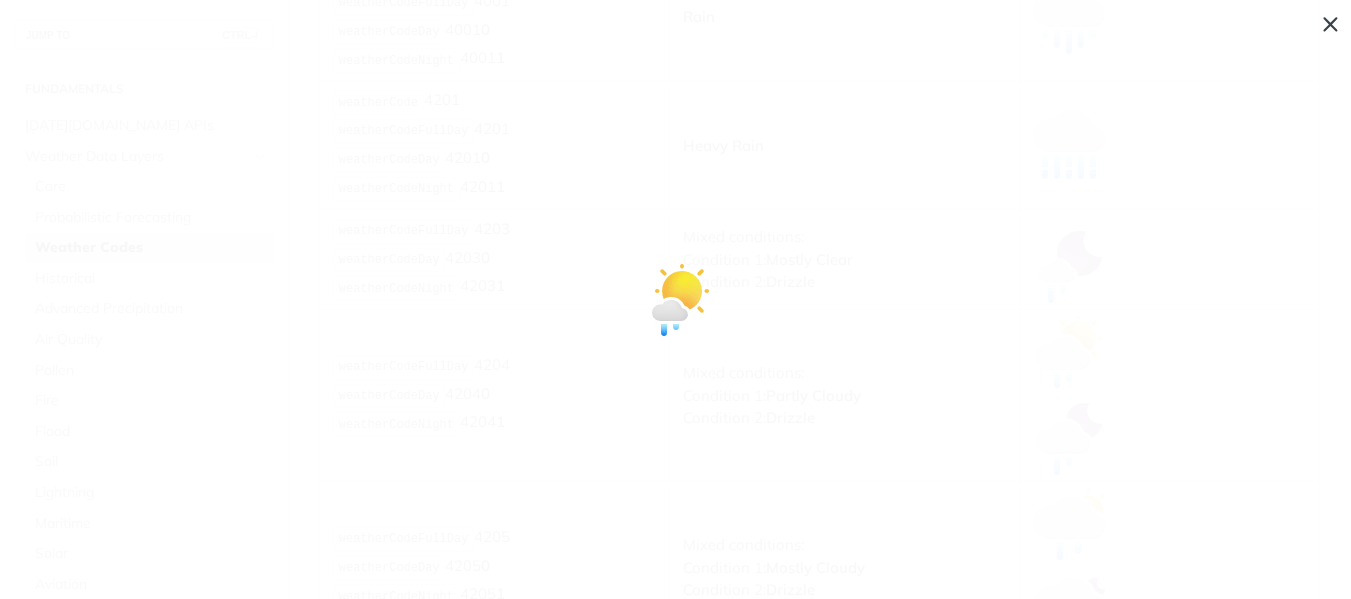 click at bounding box center [675, 299] 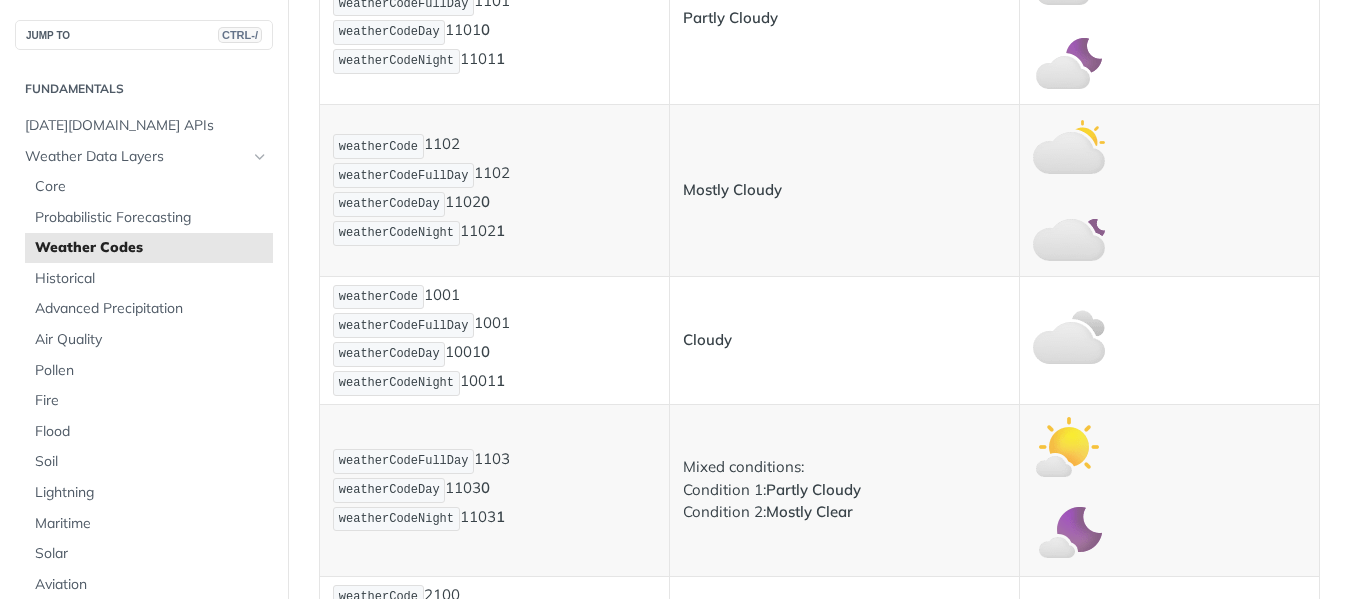 scroll, scrollTop: 1167, scrollLeft: 0, axis: vertical 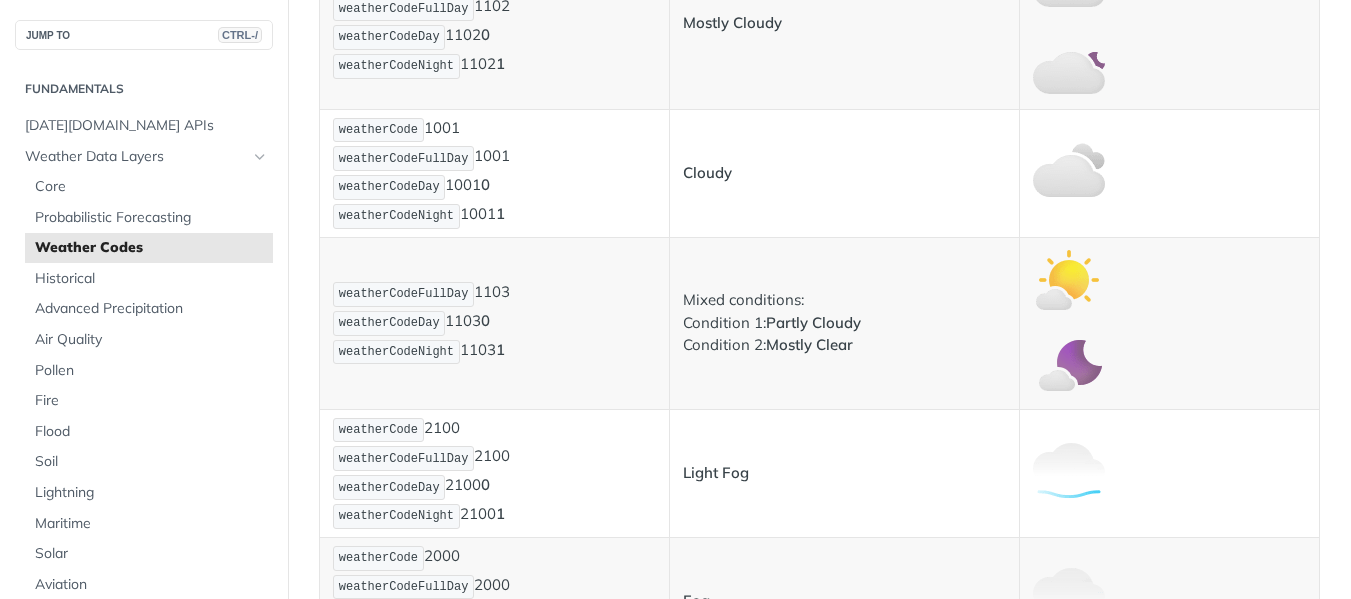 click on "weatherCodeFullDay  1103
weatherCodeDay  1103 0
weatherCodeNight  1103 1" at bounding box center [494, 323] 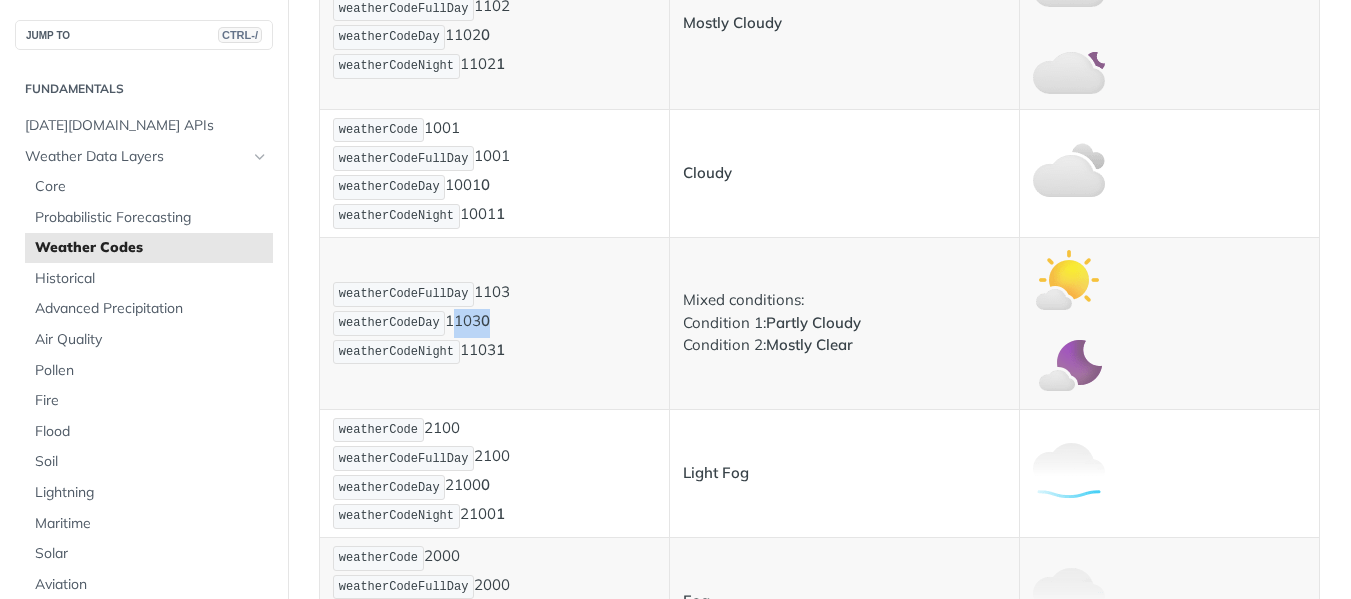 click on "weatherCodeFullDay  1103
weatherCodeDay  1103 0
weatherCodeNight  1103 1" at bounding box center (494, 323) 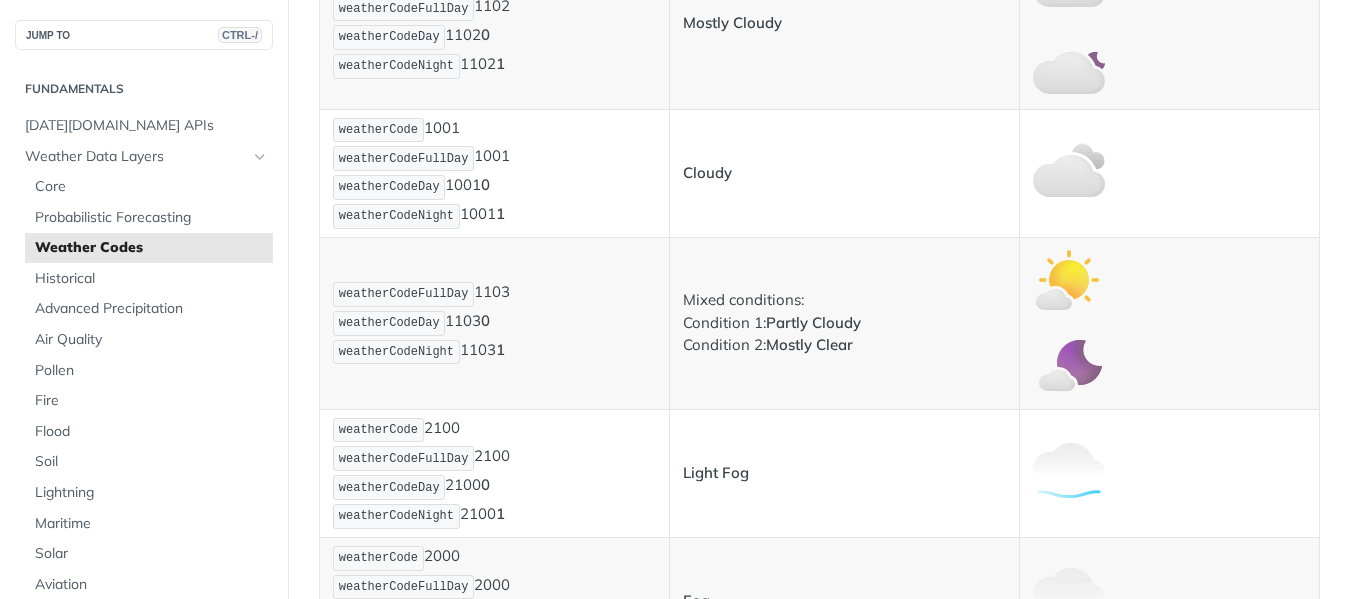 click on "Cloudy" at bounding box center (845, 173) 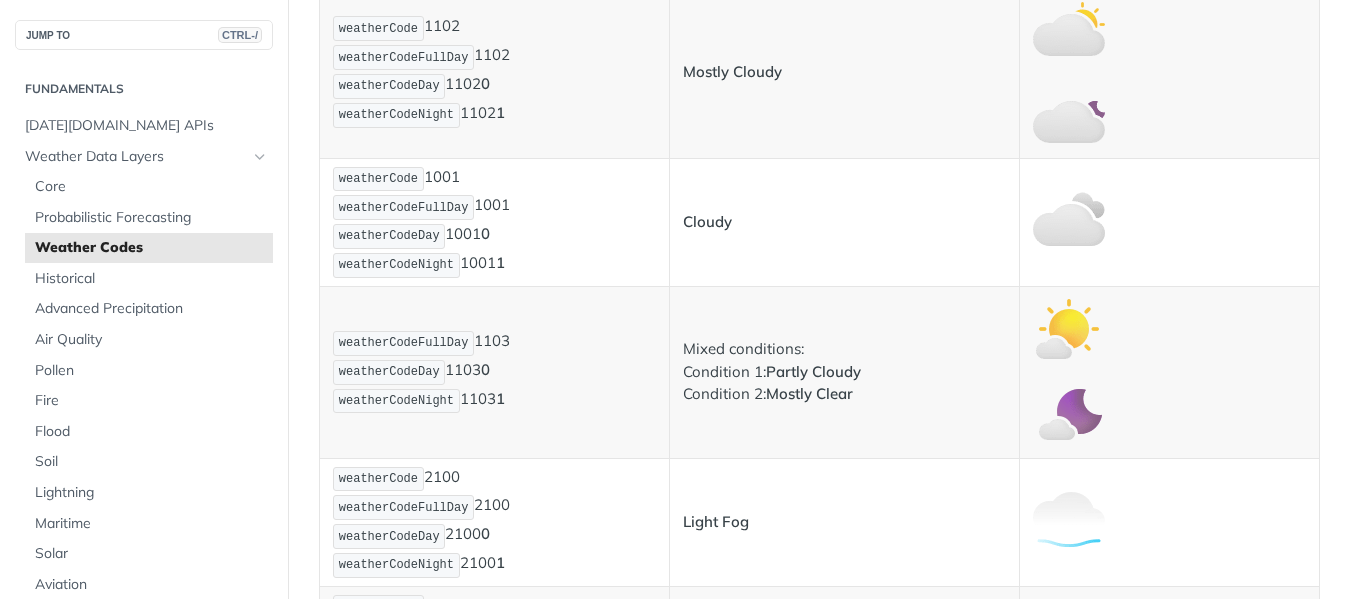 scroll, scrollTop: 1167, scrollLeft: 0, axis: vertical 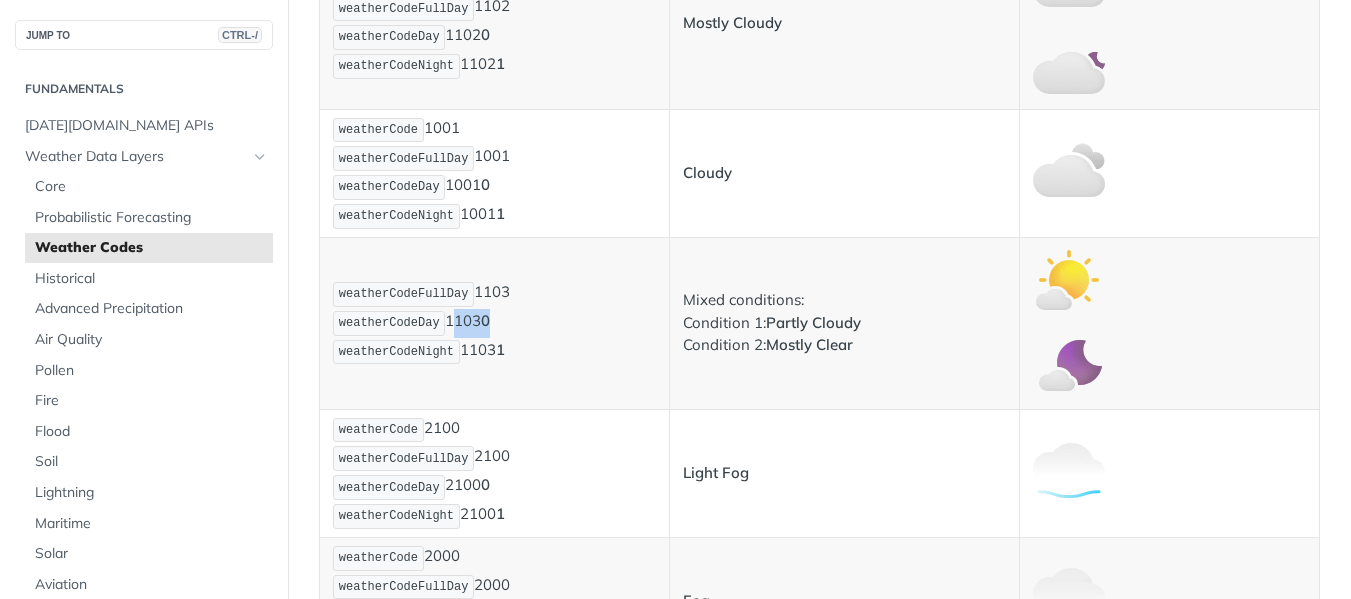 drag, startPoint x: 494, startPoint y: 323, endPoint x: 442, endPoint y: 322, distance: 52.009613 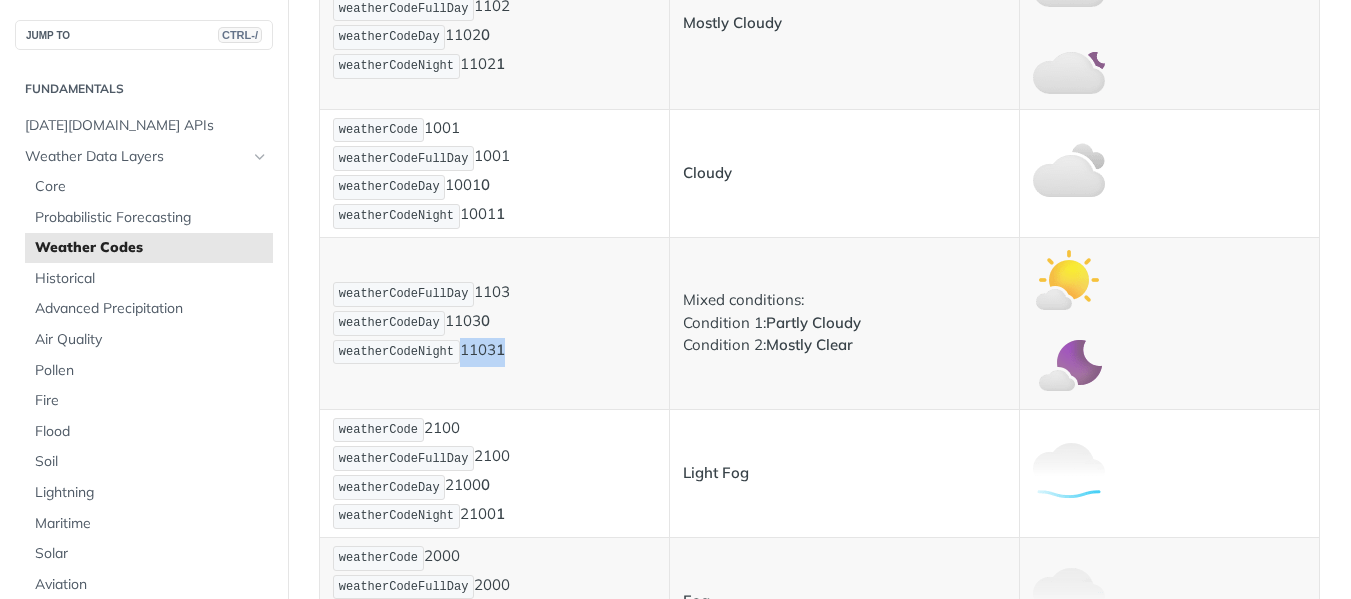 drag, startPoint x: 483, startPoint y: 352, endPoint x: 452, endPoint y: 352, distance: 31 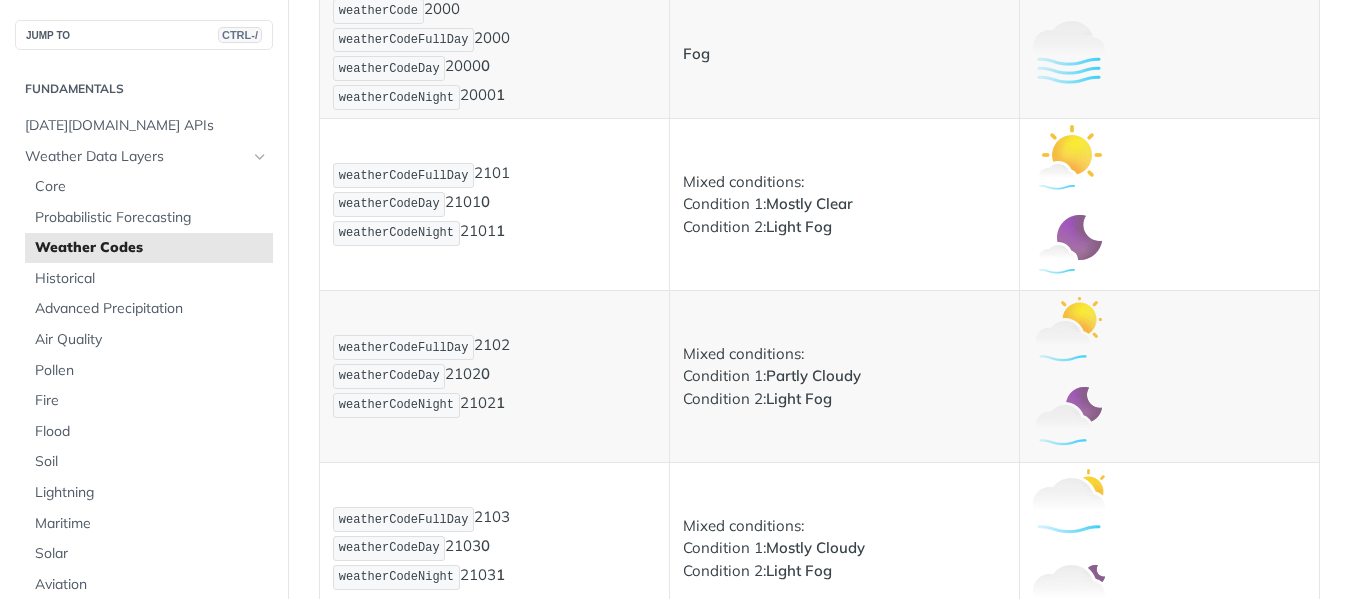 scroll, scrollTop: 1667, scrollLeft: 0, axis: vertical 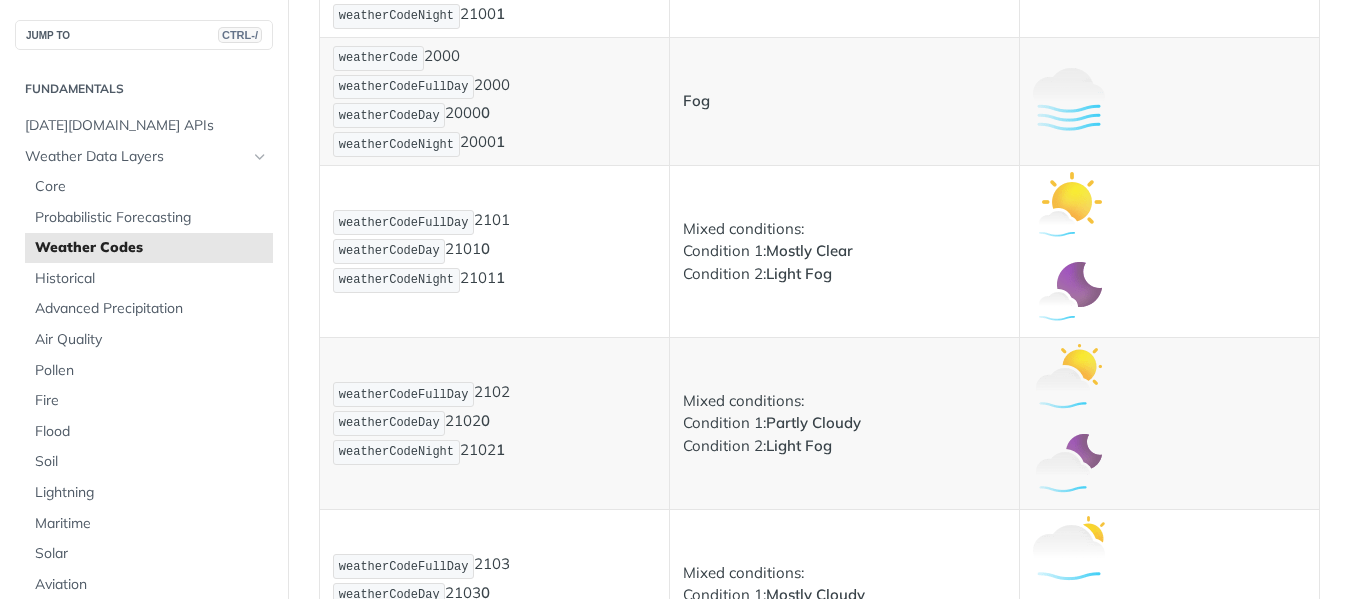 click at bounding box center (1069, 380) 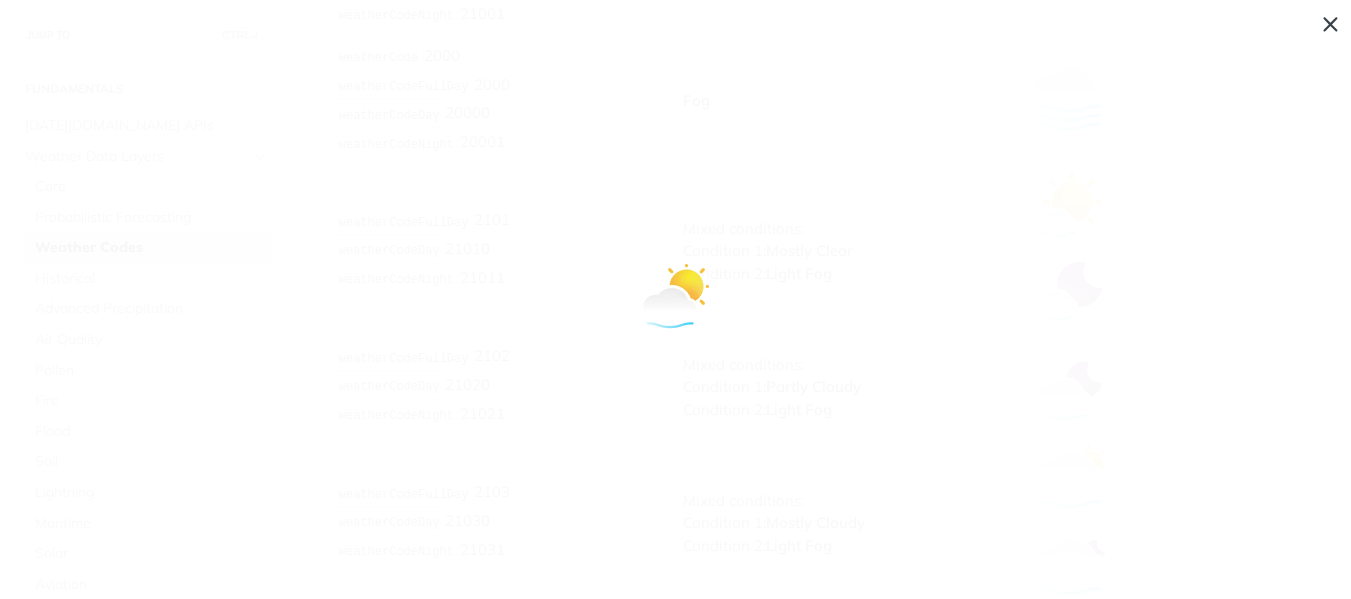 click at bounding box center [675, 299] 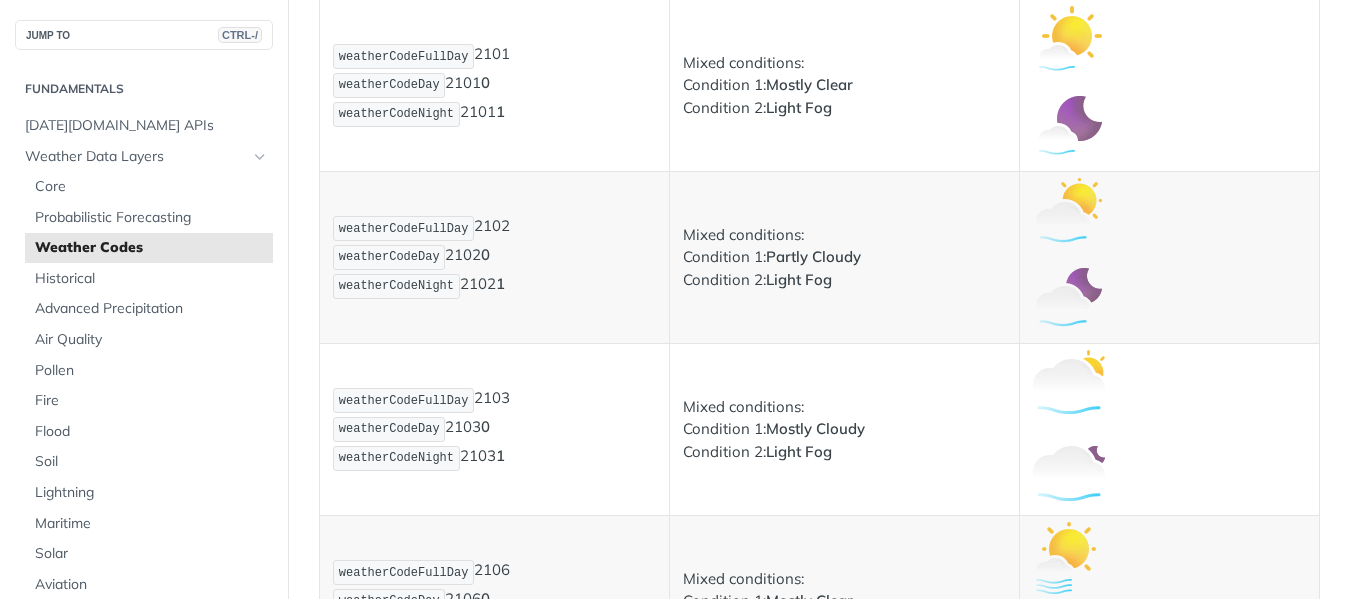 scroll, scrollTop: 1667, scrollLeft: 0, axis: vertical 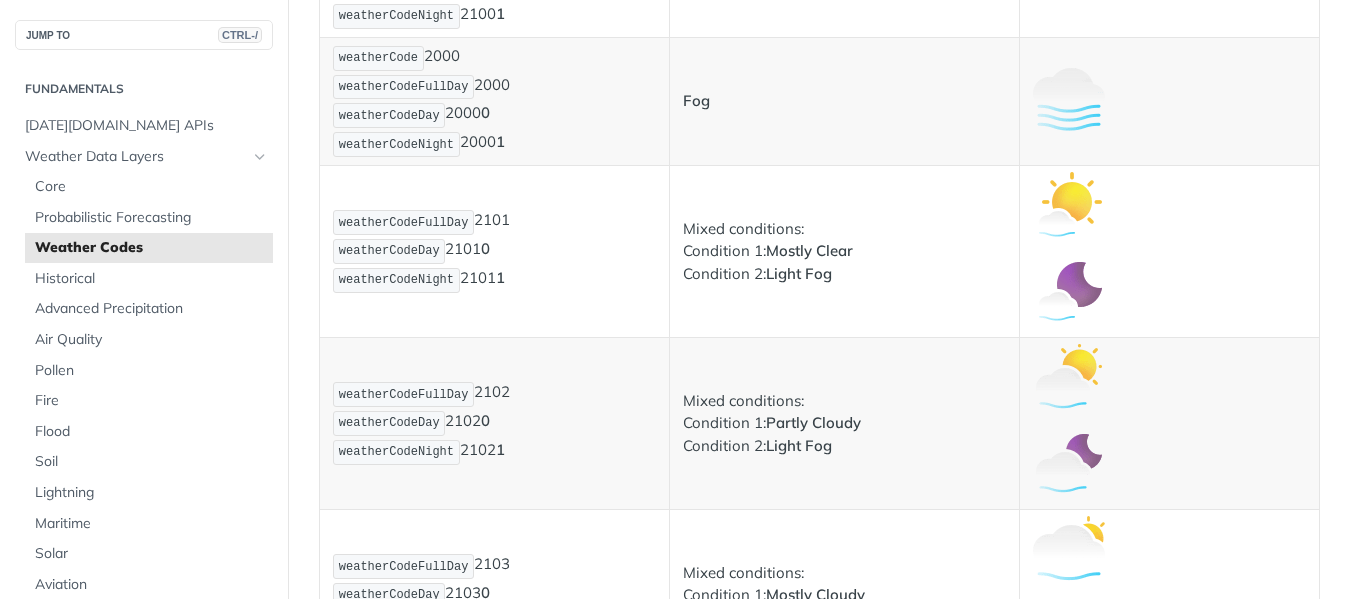click at bounding box center (1069, 380) 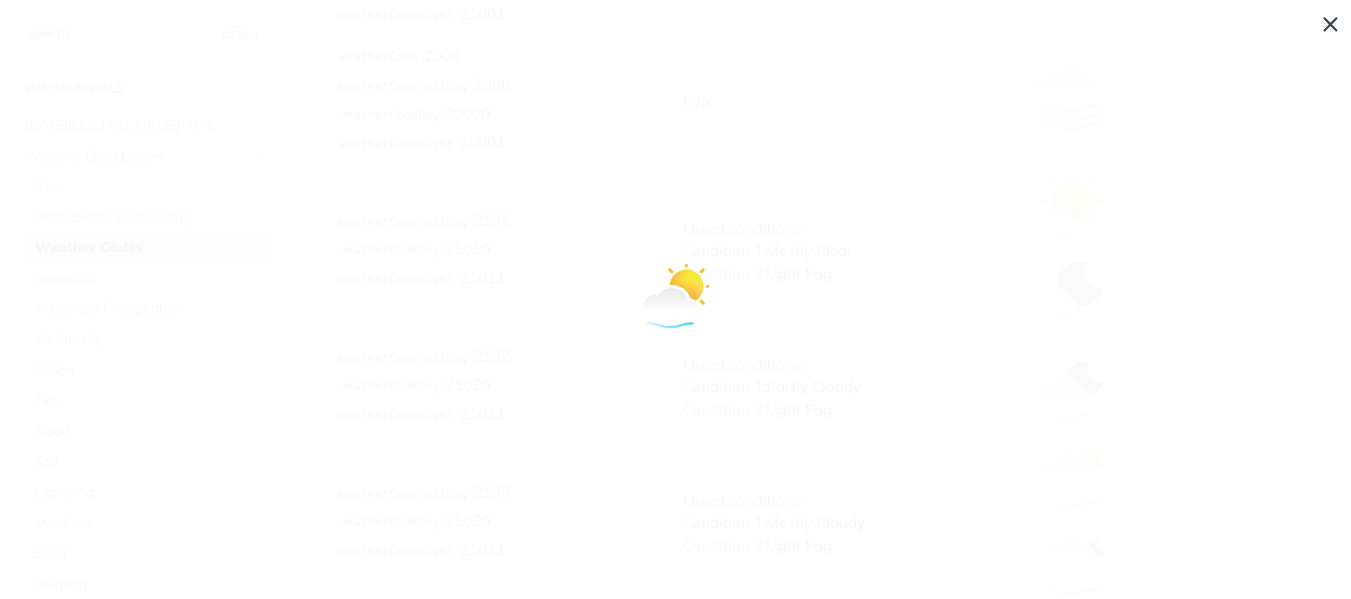 click at bounding box center (675, 299) 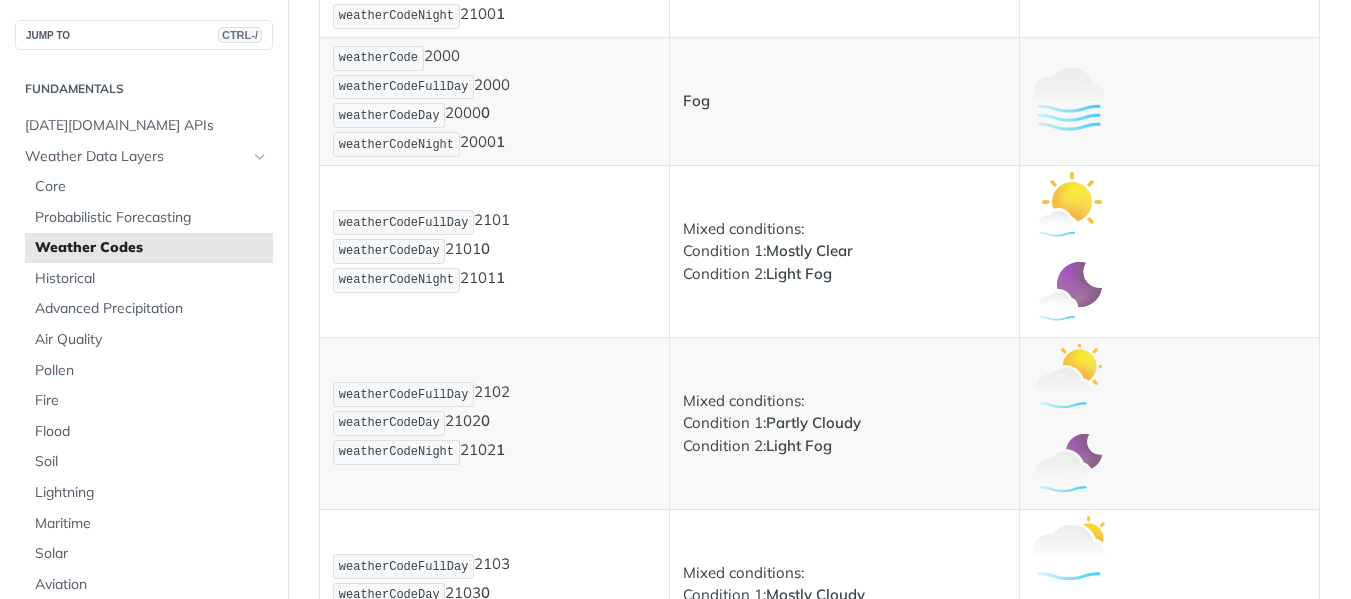 click at bounding box center [1069, 380] 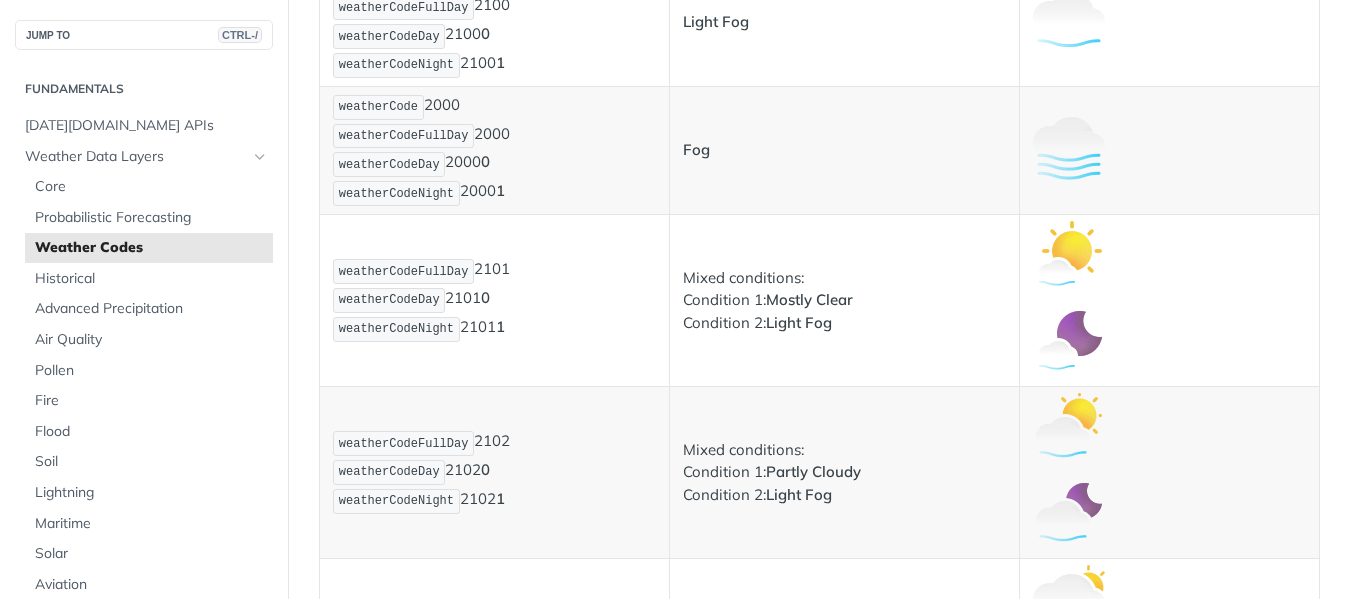 scroll, scrollTop: 1667, scrollLeft: 0, axis: vertical 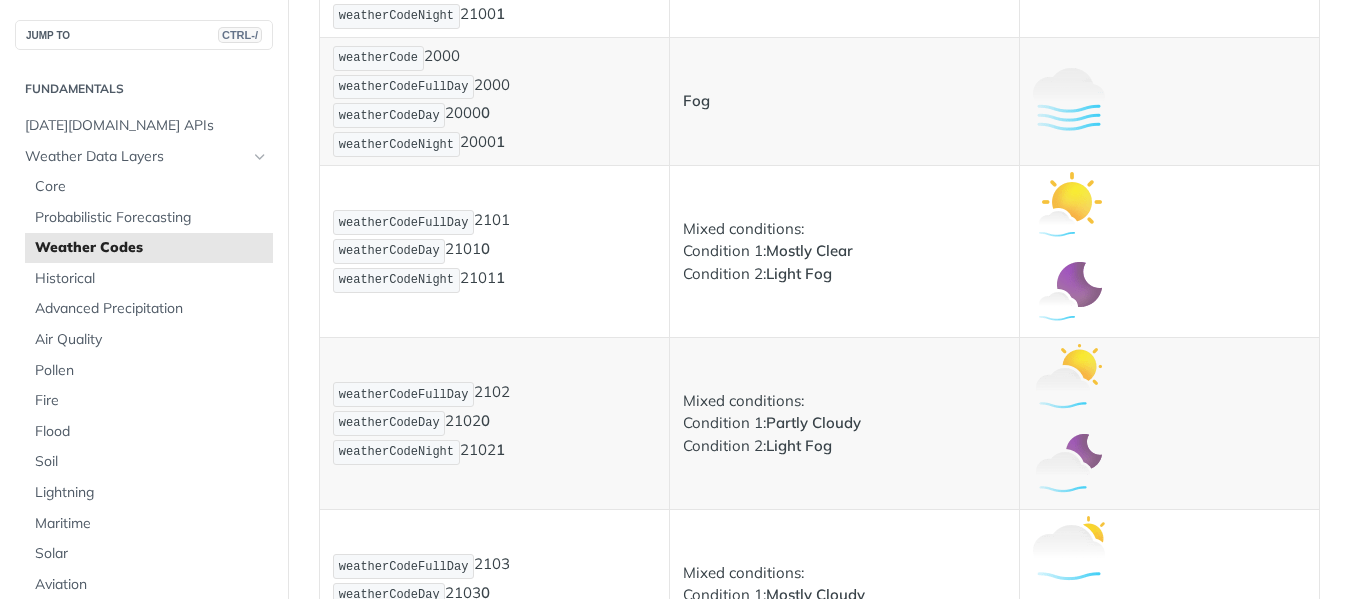 click at bounding box center [1069, 380] 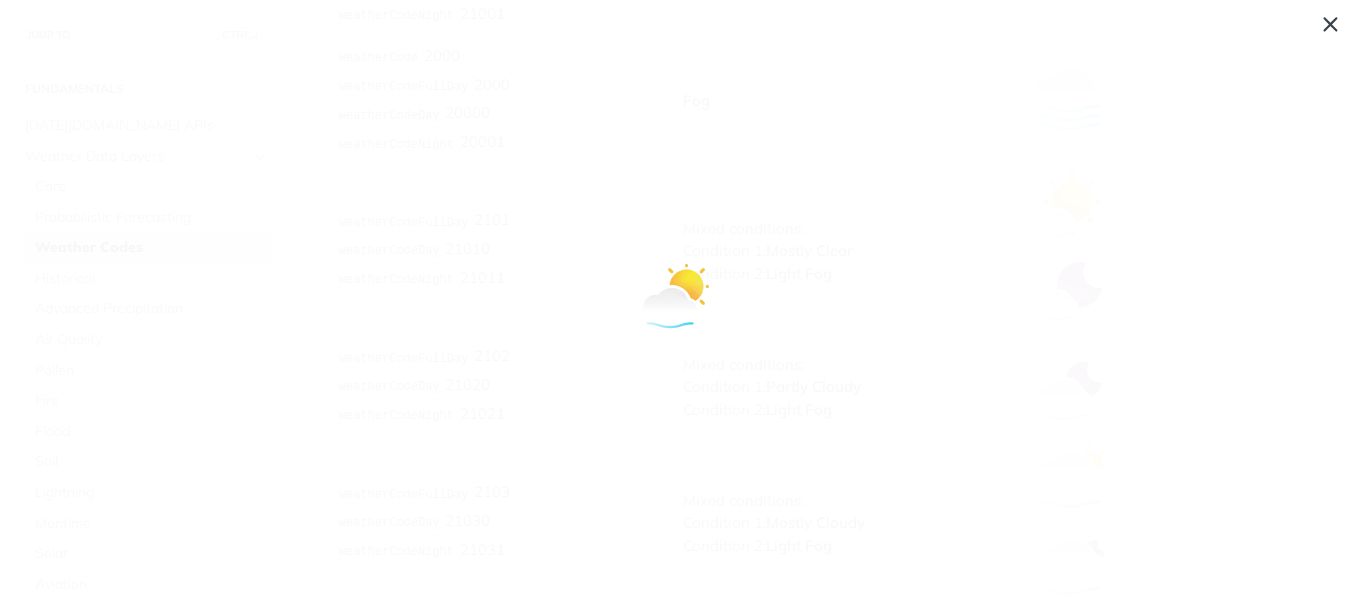 drag, startPoint x: 667, startPoint y: 300, endPoint x: 513, endPoint y: 267, distance: 157.49603 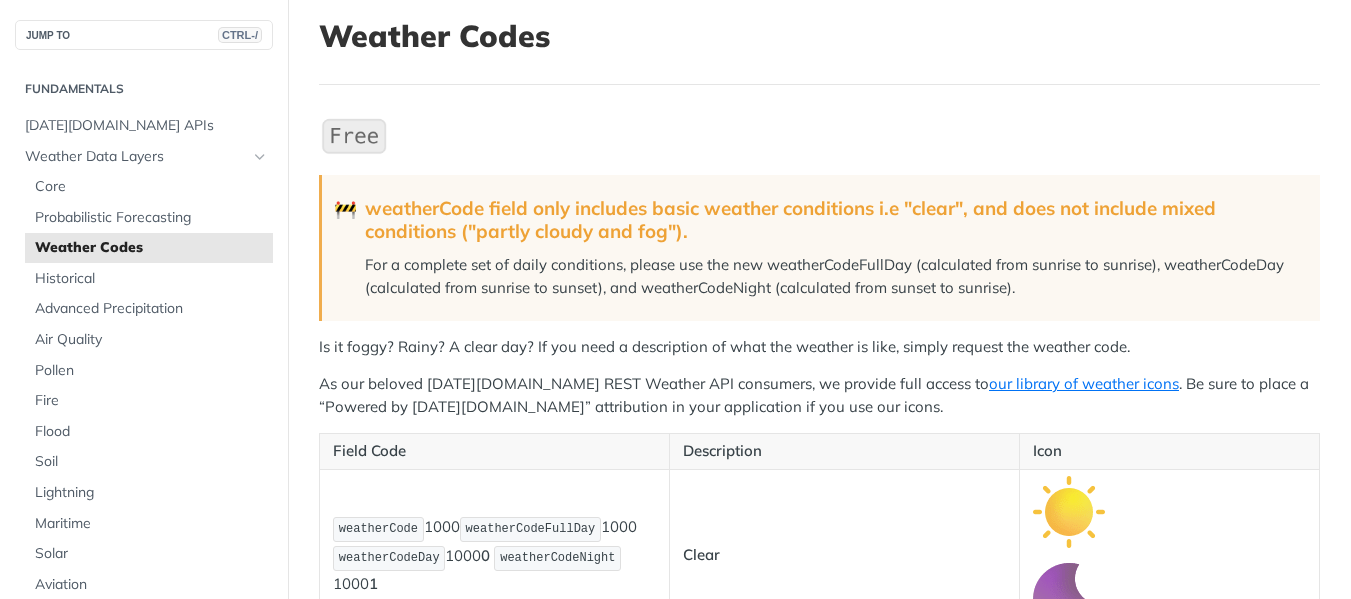 scroll, scrollTop: 167, scrollLeft: 0, axis: vertical 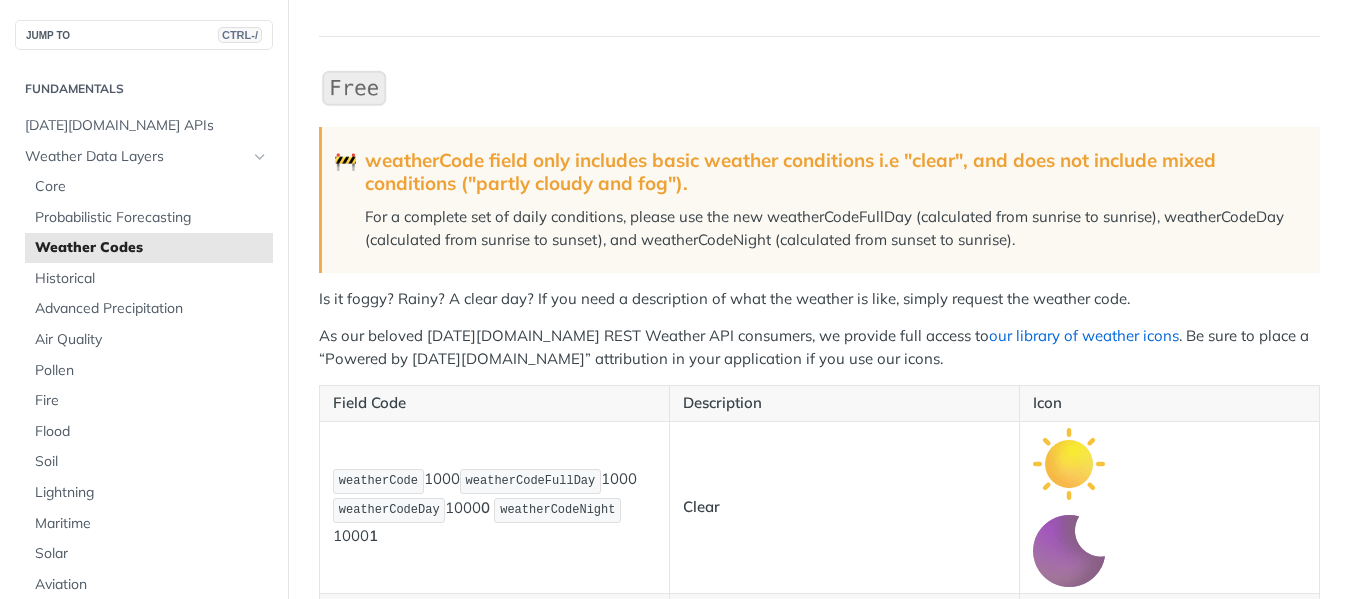 click on "our library of weather icons" at bounding box center [1084, 335] 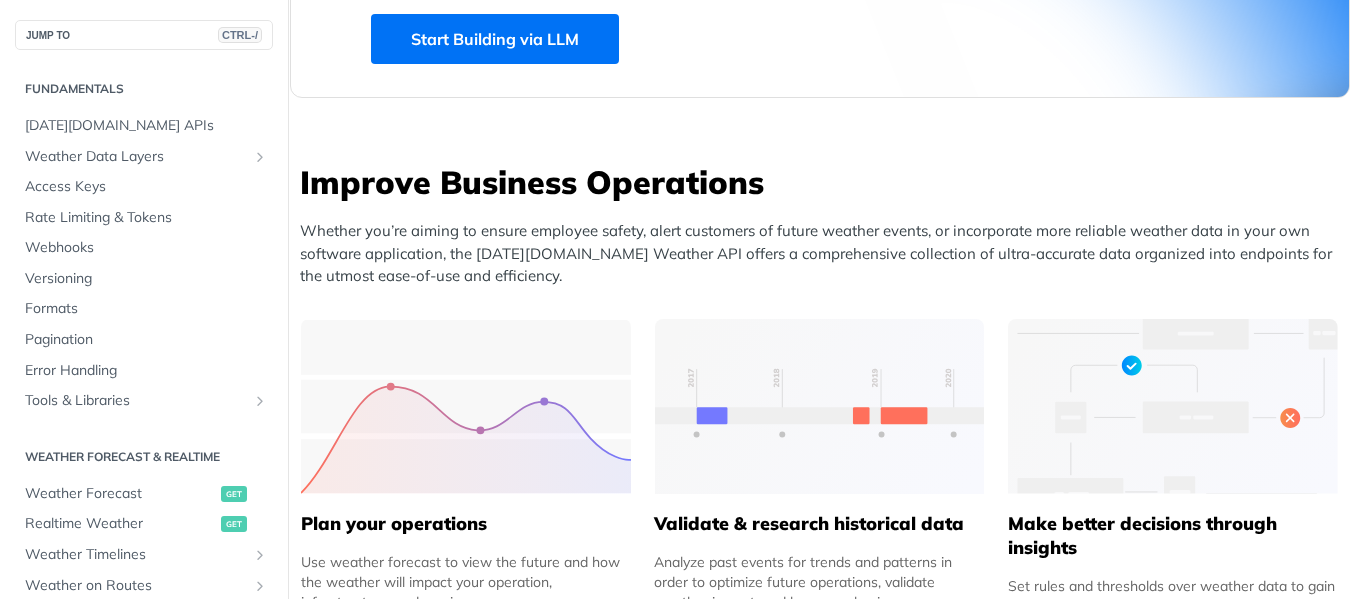 scroll, scrollTop: 833, scrollLeft: 0, axis: vertical 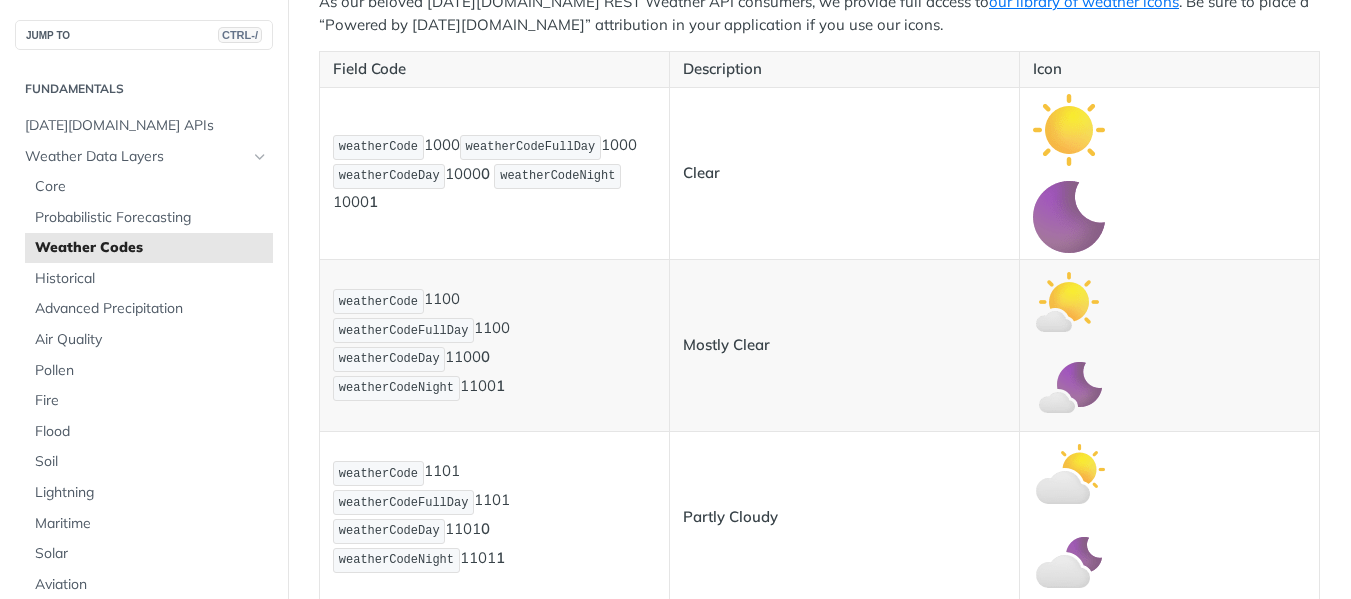 click on "weatherCode  1100
weatherCodeFullDay  1100
weatherCodeDay  1100 0
weatherCodeNight  1100 1" at bounding box center (494, 344) 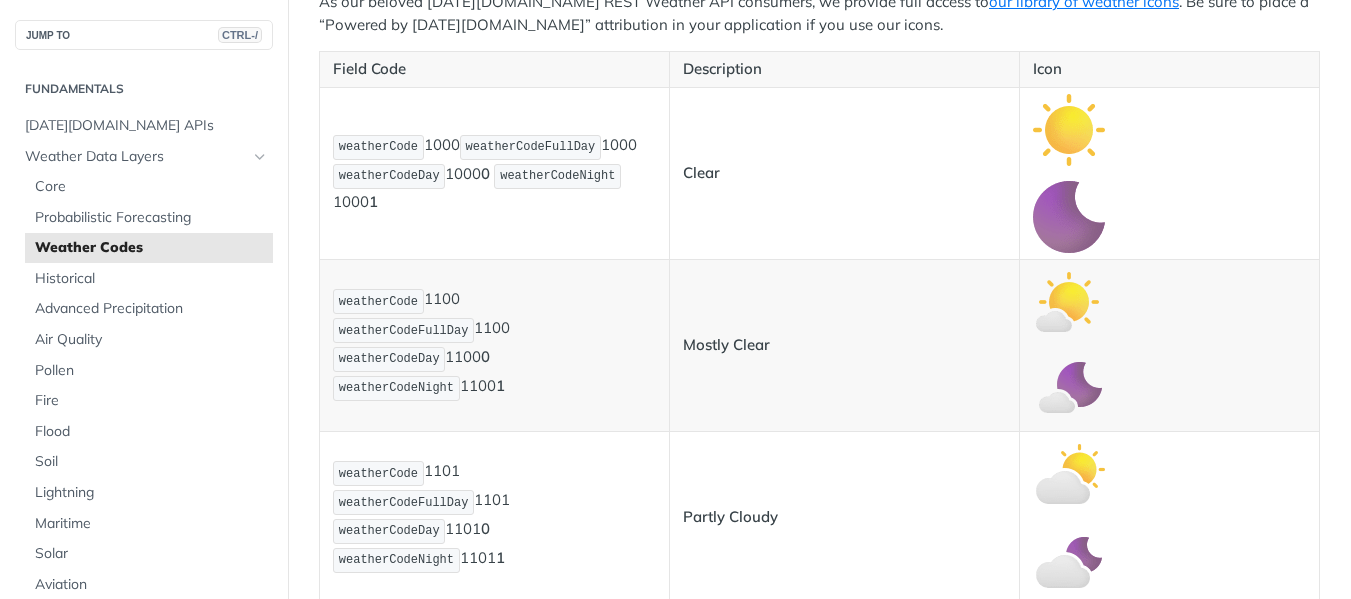 scroll, scrollTop: 12445, scrollLeft: 0, axis: vertical 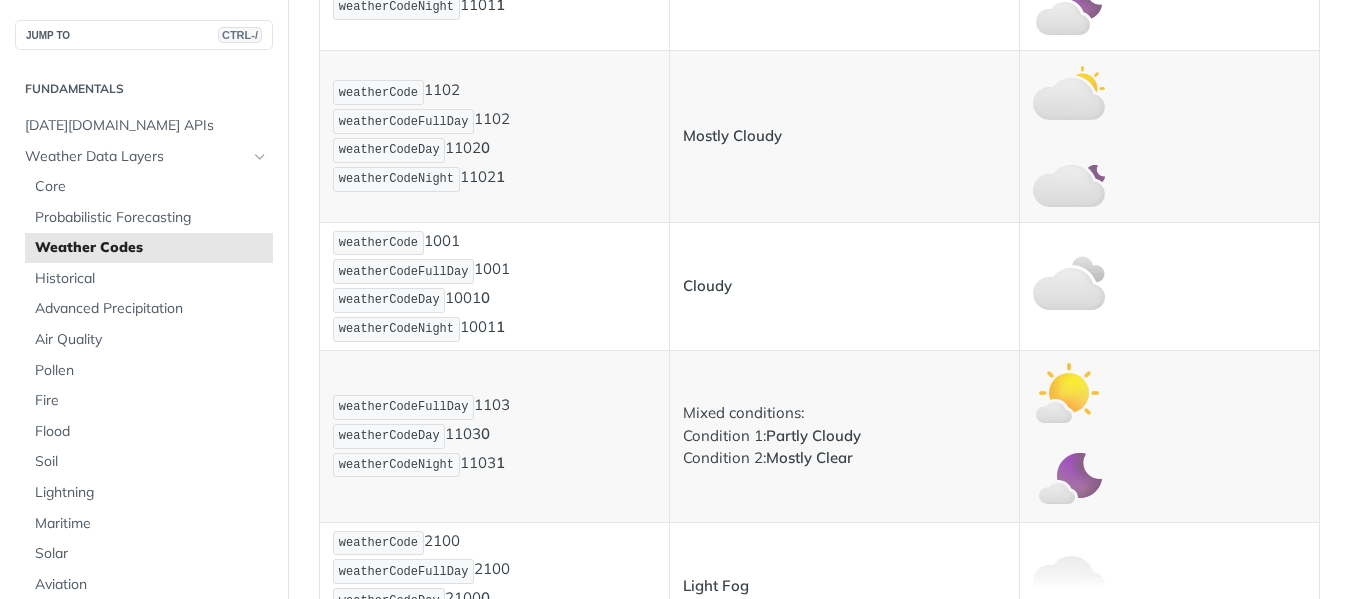 click on "weatherCode  1001
weatherCodeFullDay  1001
weatherCodeDay  1001 0
weatherCodeNight  1001 1" at bounding box center [494, 286] 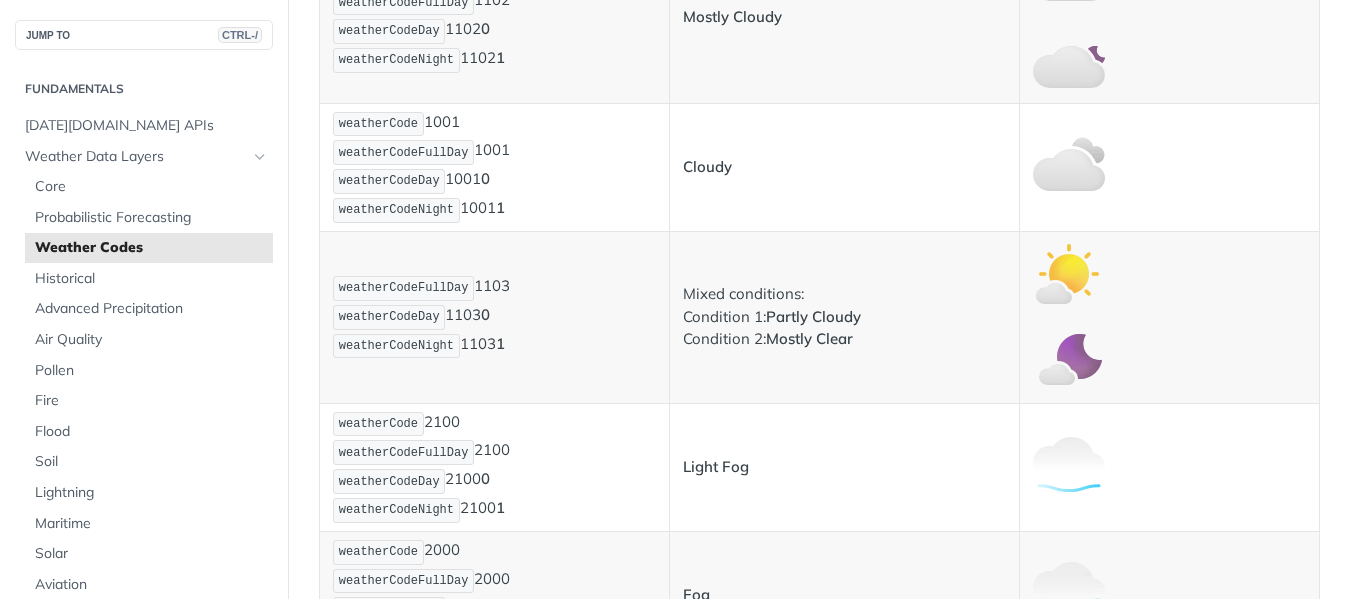 scroll, scrollTop: 1167, scrollLeft: 0, axis: vertical 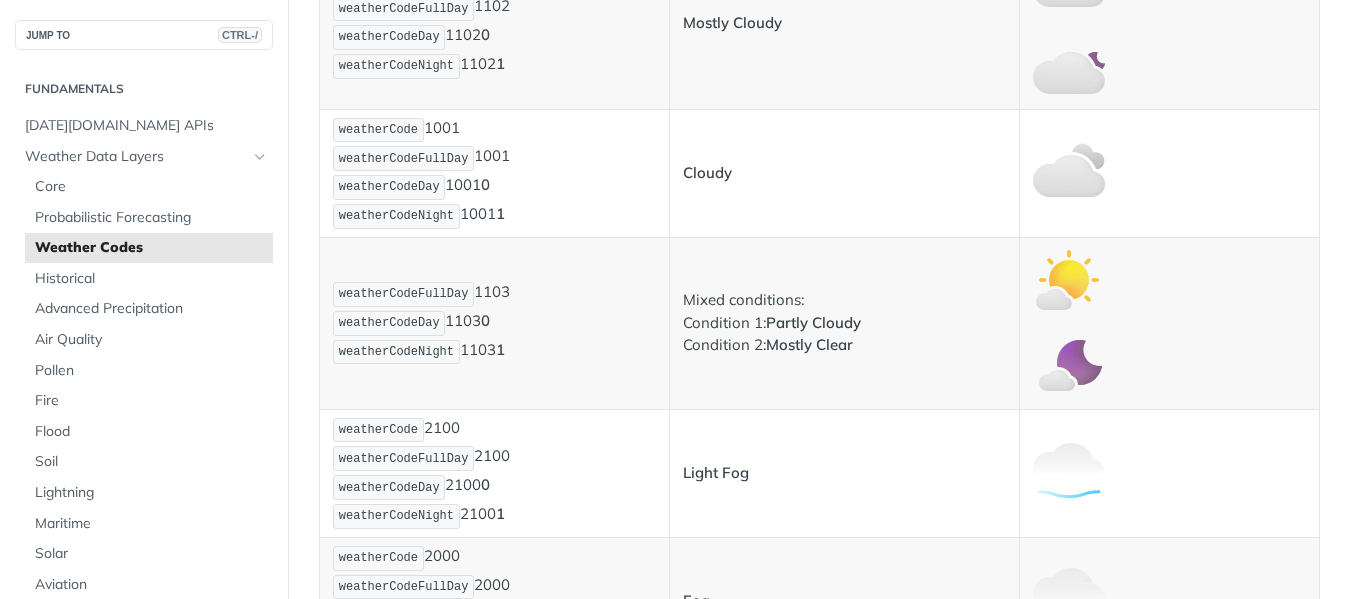 click on "weatherCodeFullDay  1103
weatherCodeDay  1103 0
weatherCodeNight  1103 1" at bounding box center [494, 323] 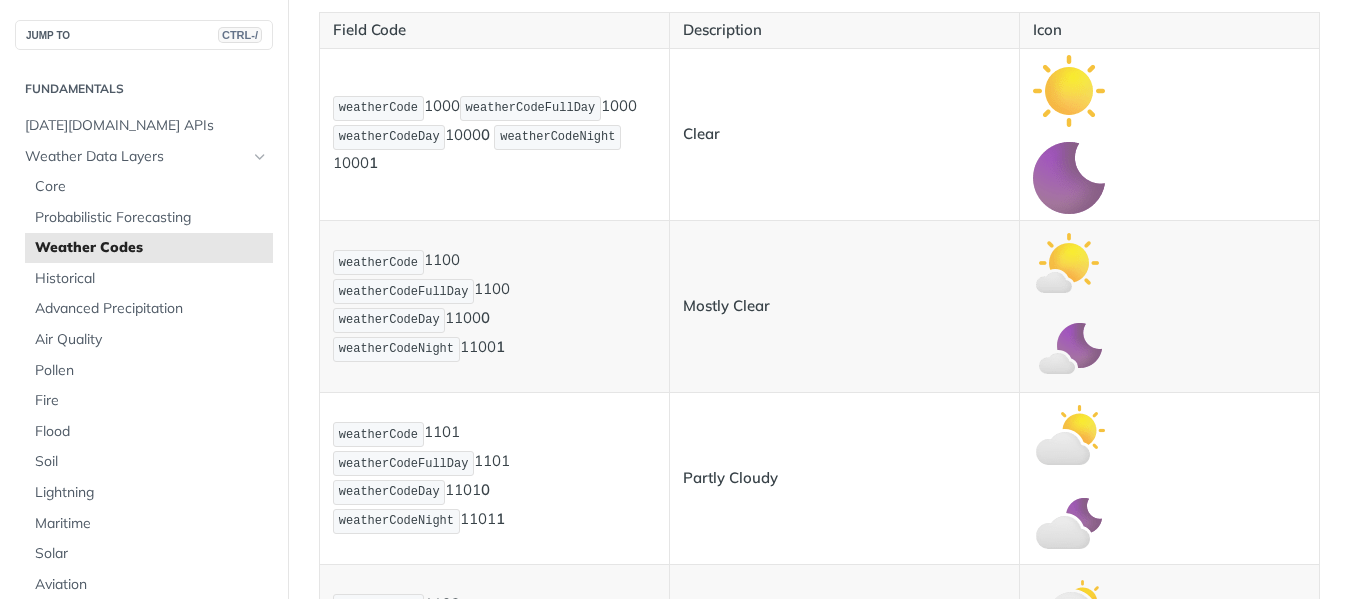 scroll, scrollTop: 589, scrollLeft: 0, axis: vertical 